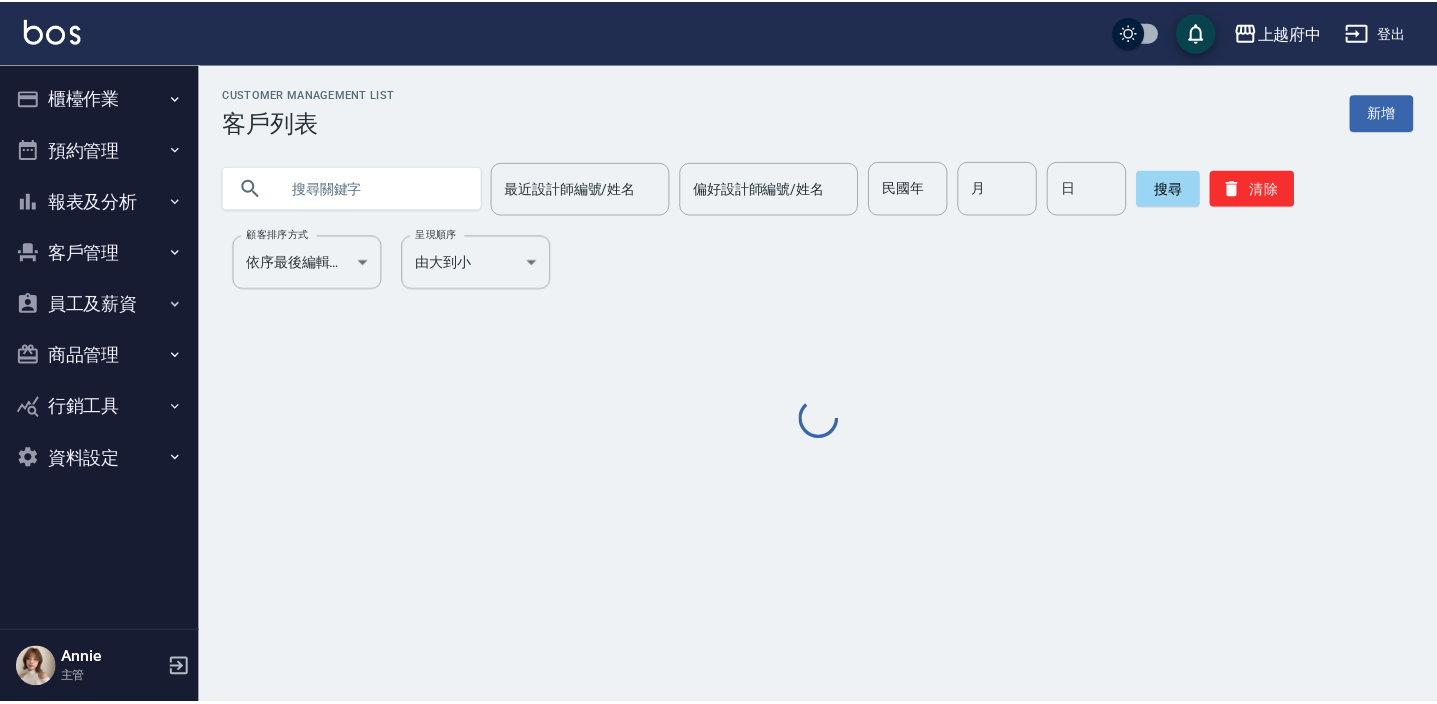 scroll, scrollTop: 0, scrollLeft: 0, axis: both 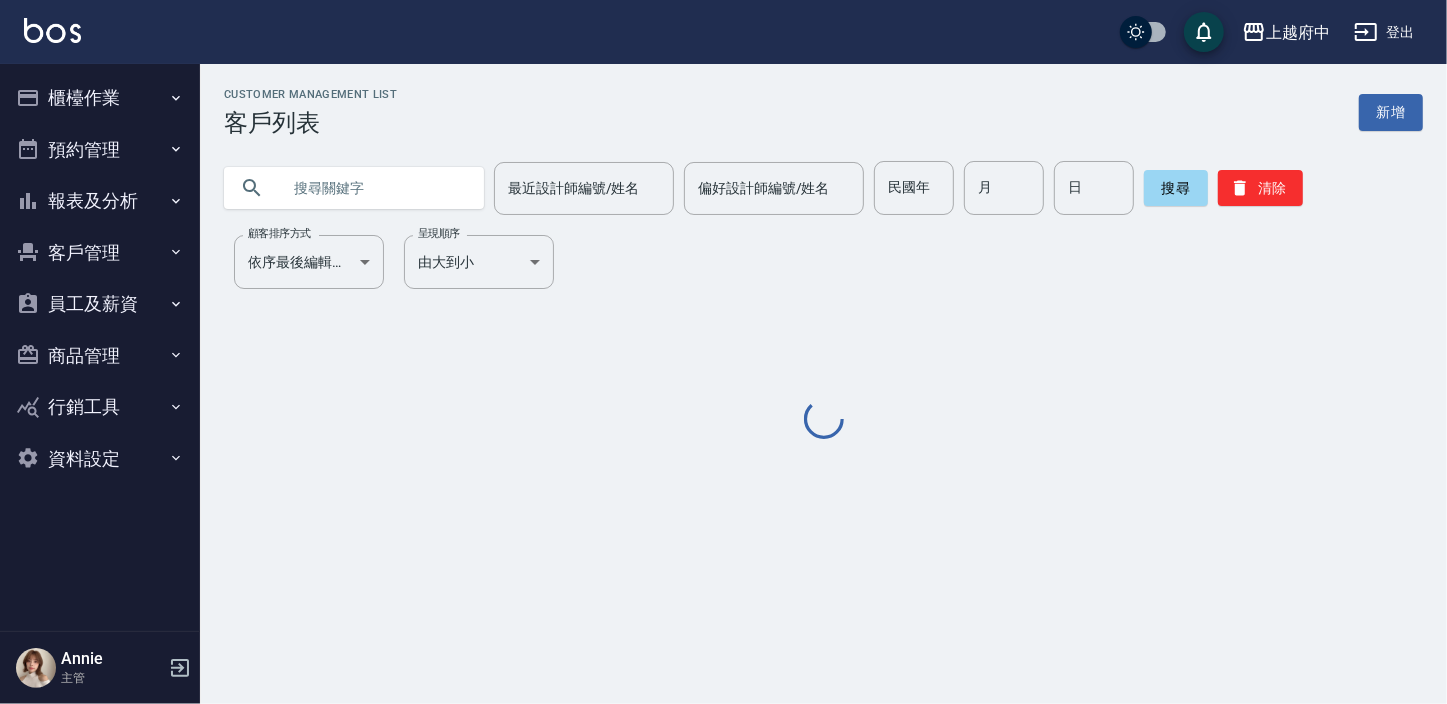 click at bounding box center (374, 188) 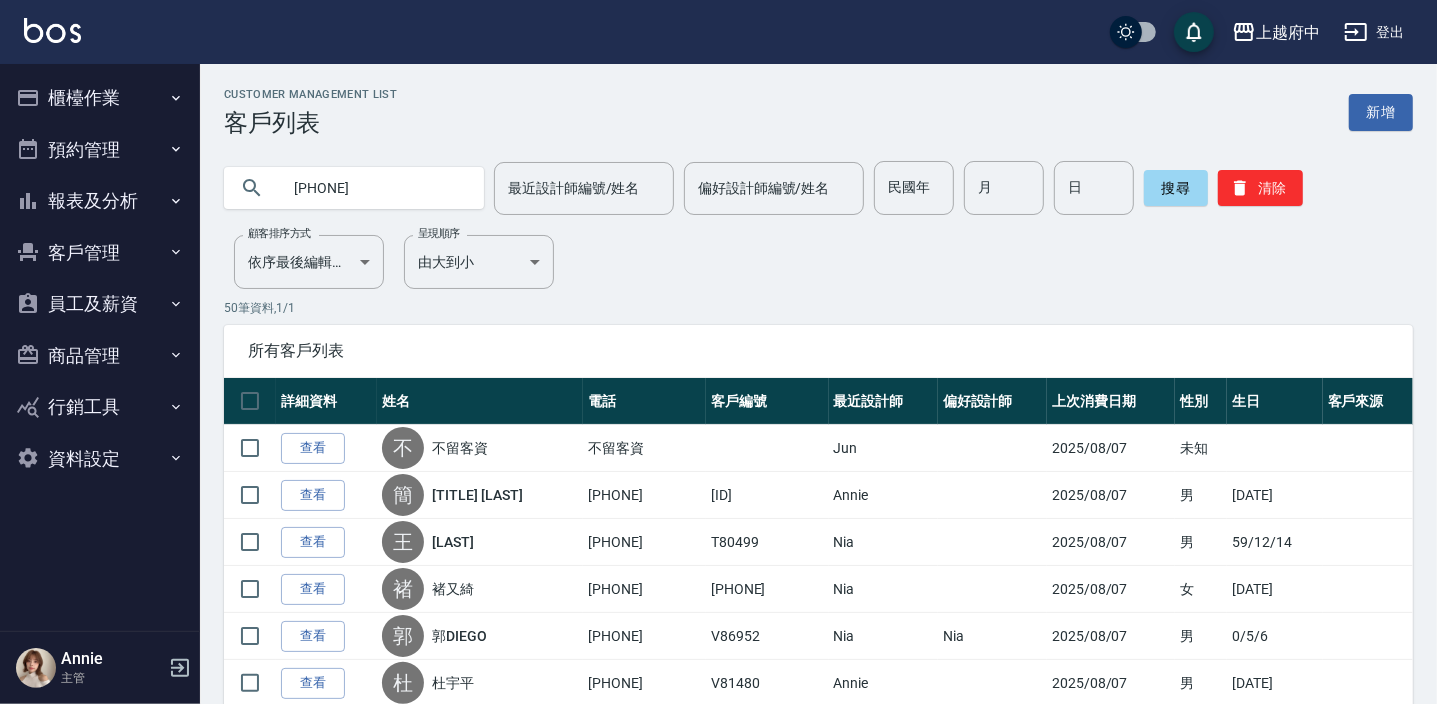 type on "[PHONE]" 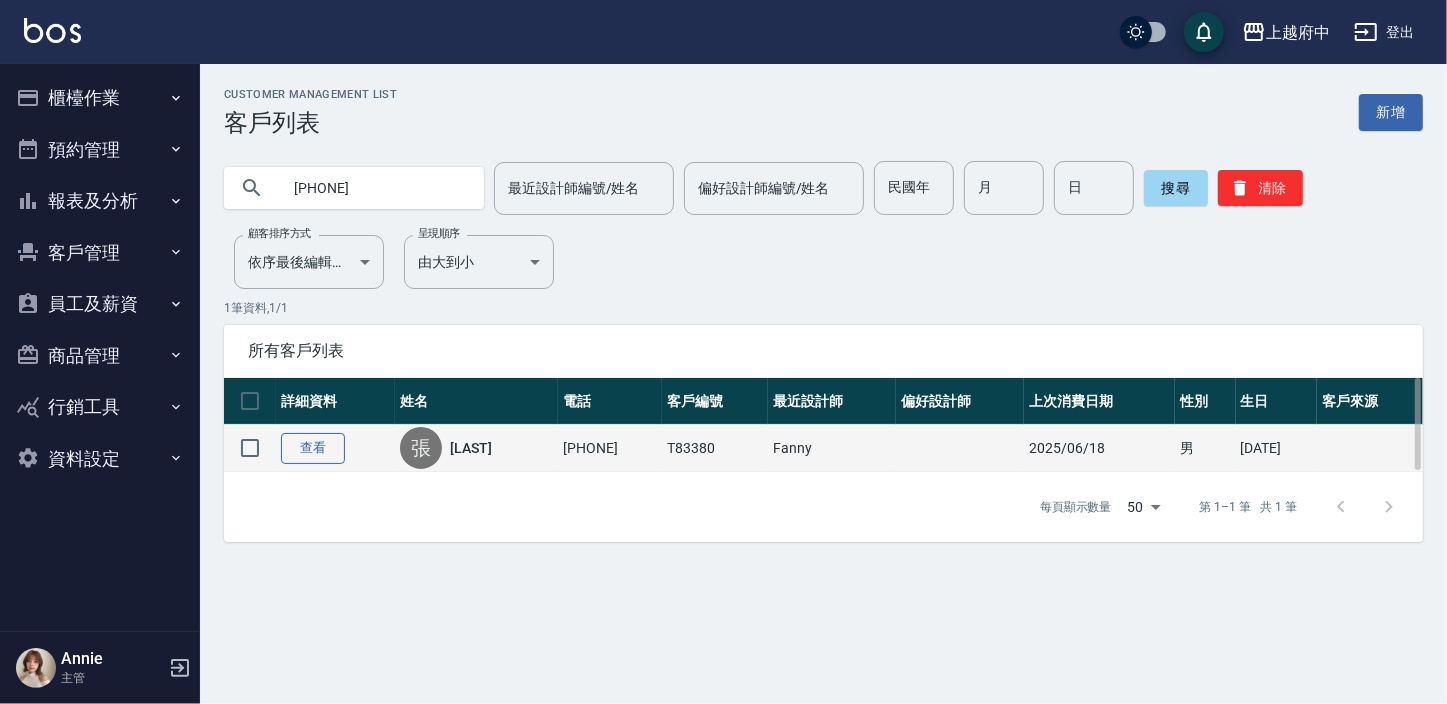 click on "查看" at bounding box center (313, 448) 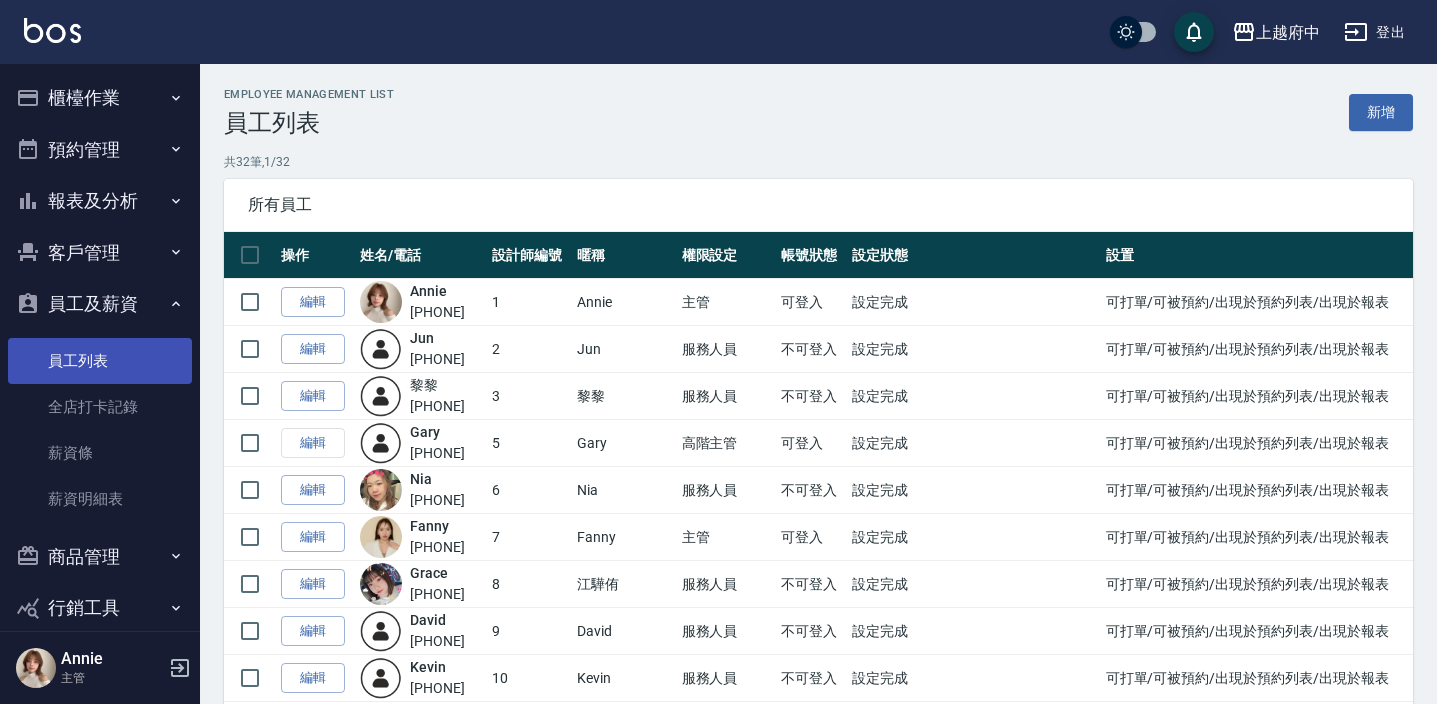 scroll, scrollTop: 0, scrollLeft: 0, axis: both 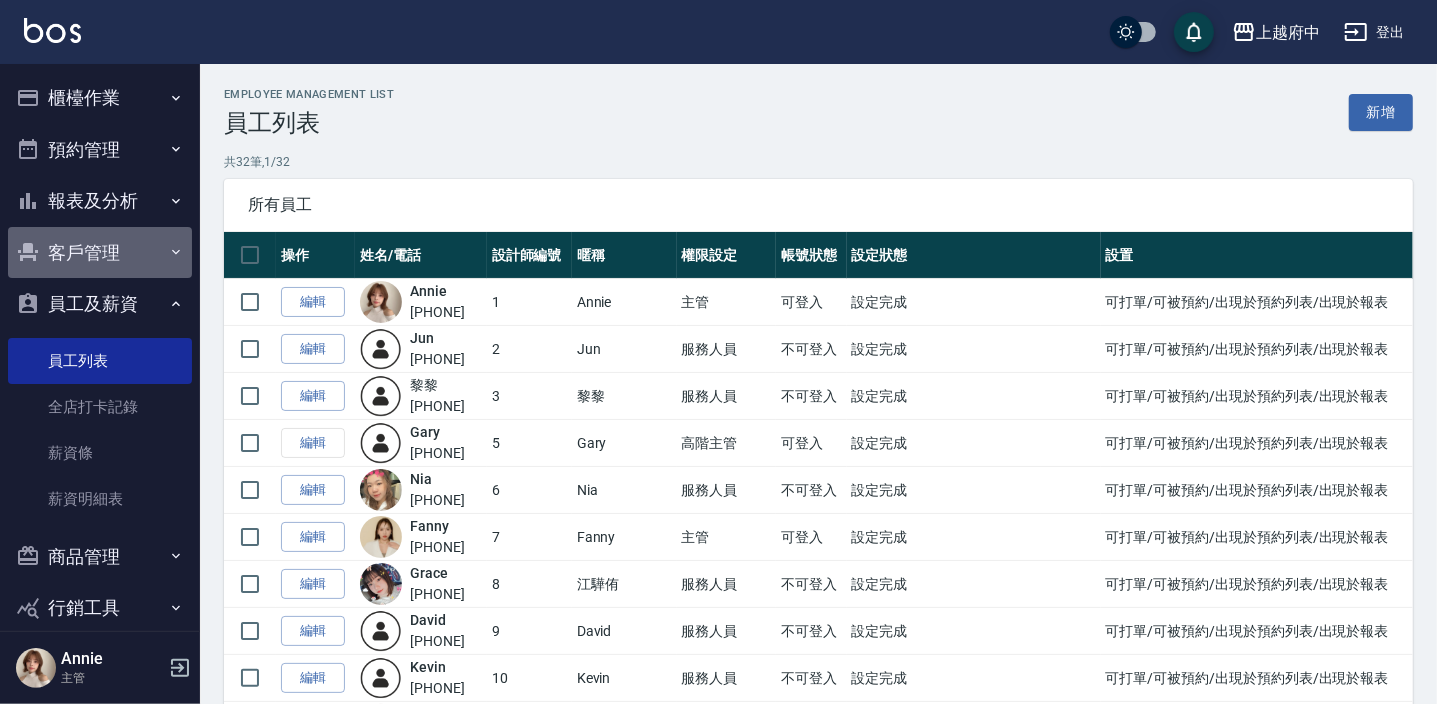 click on "客戶管理" at bounding box center (100, 253) 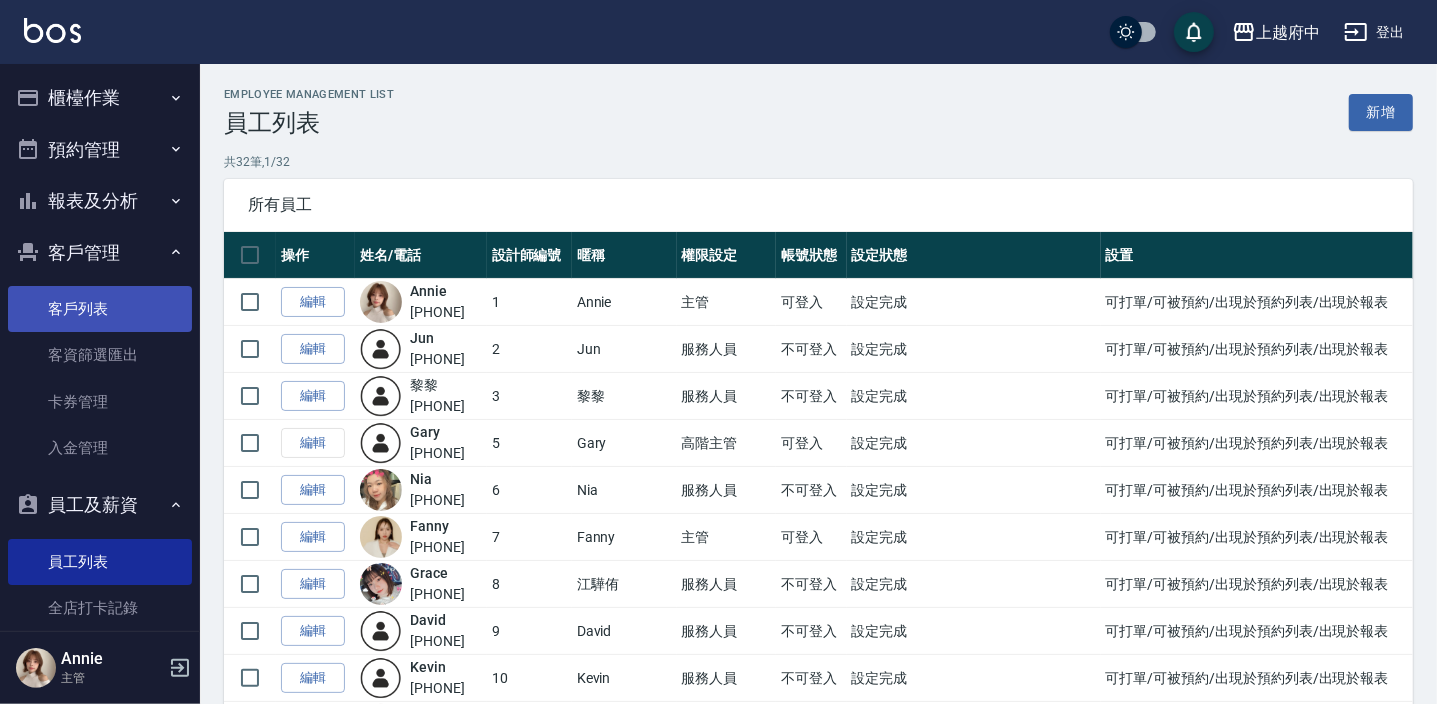 click on "客戶列表" at bounding box center [100, 309] 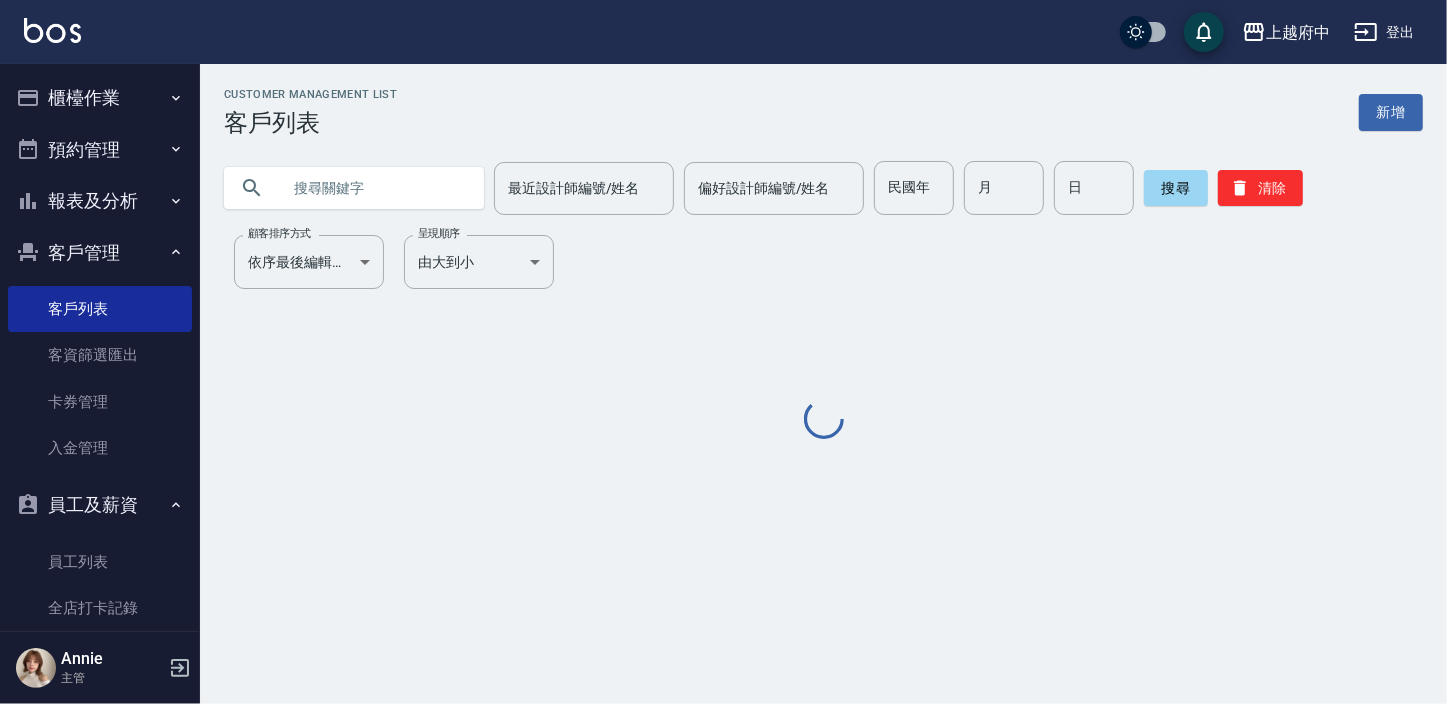 click at bounding box center (374, 188) 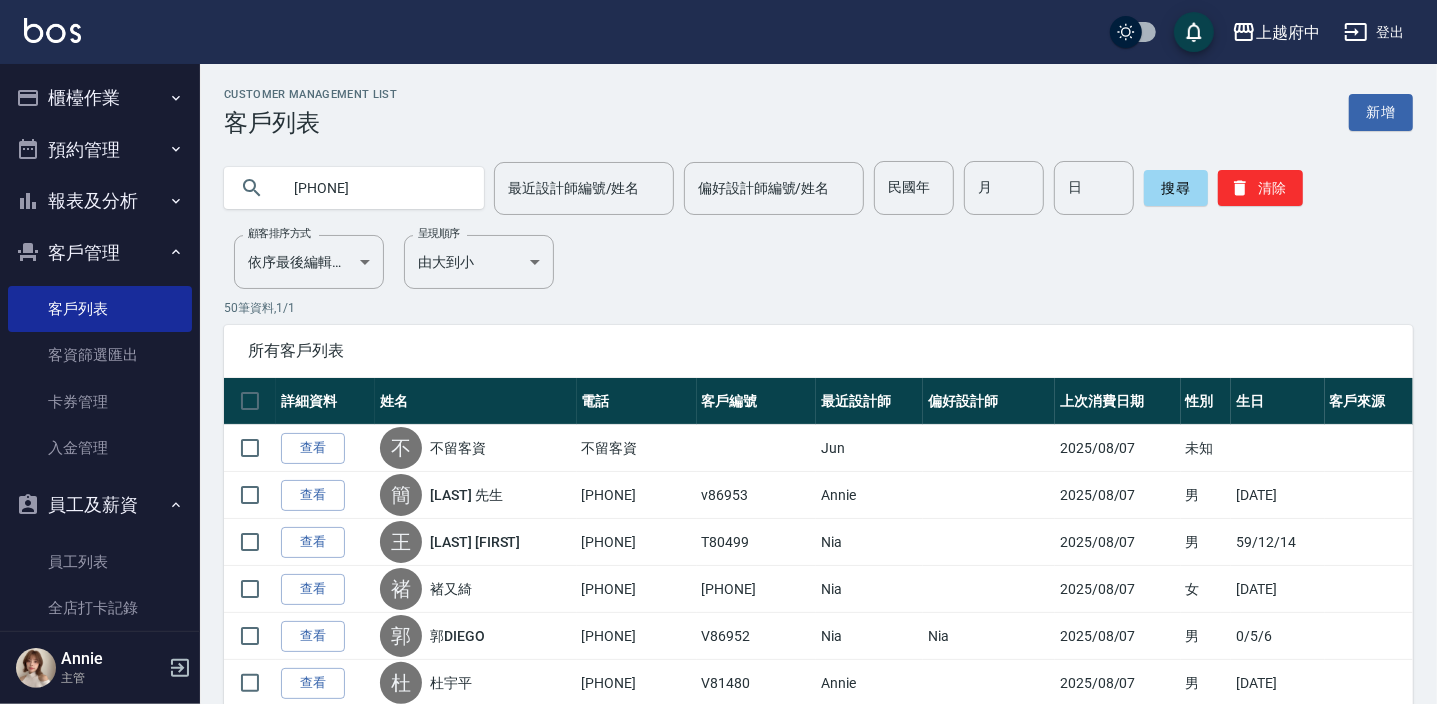 type on "[PHONE]" 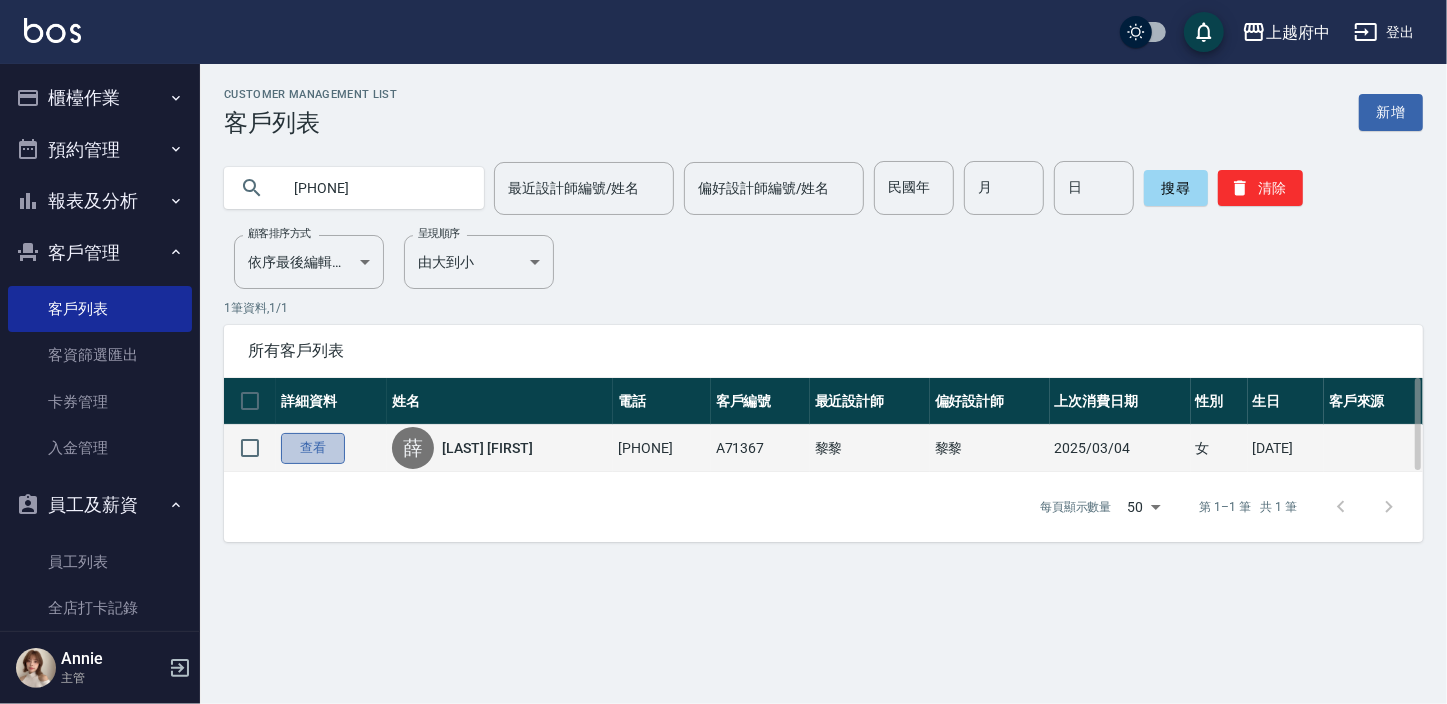 click on "查看" at bounding box center [313, 448] 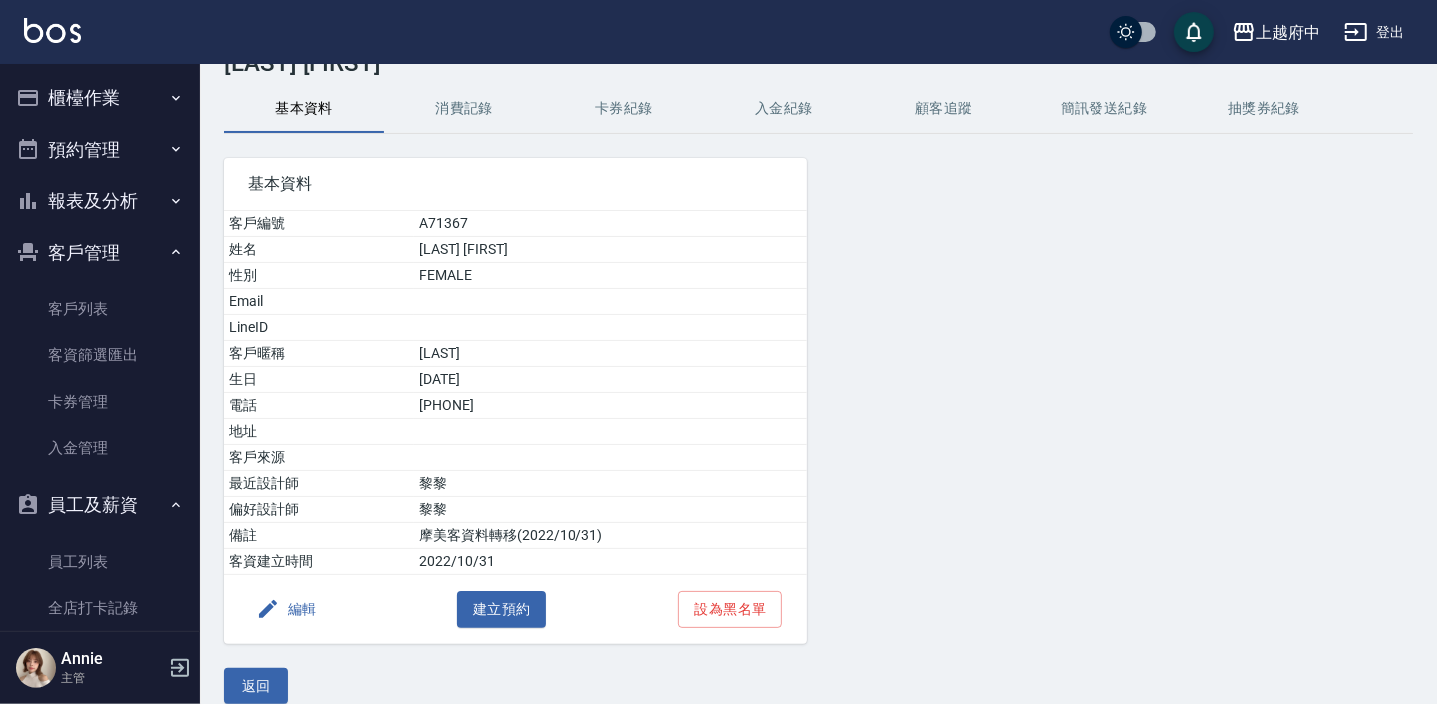 scroll, scrollTop: 82, scrollLeft: 0, axis: vertical 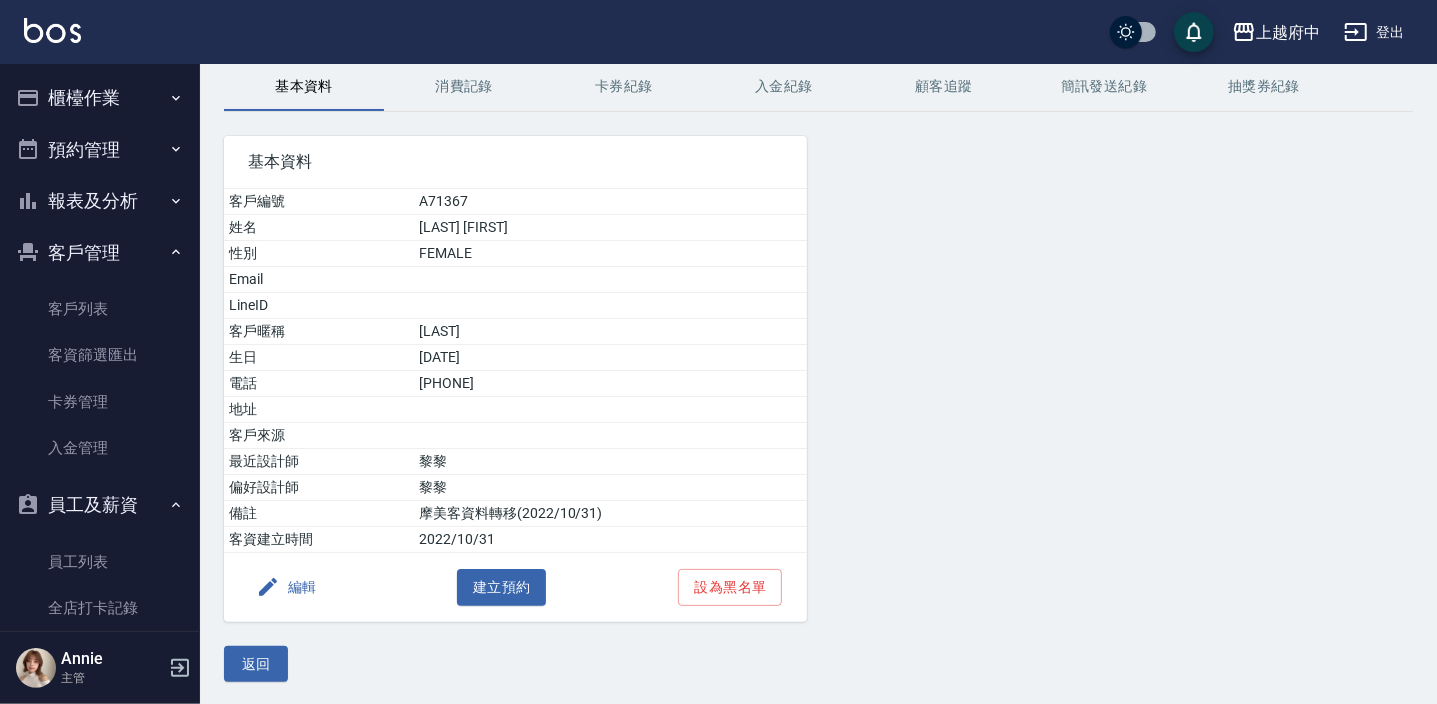 click on "客戶管理" at bounding box center [100, 253] 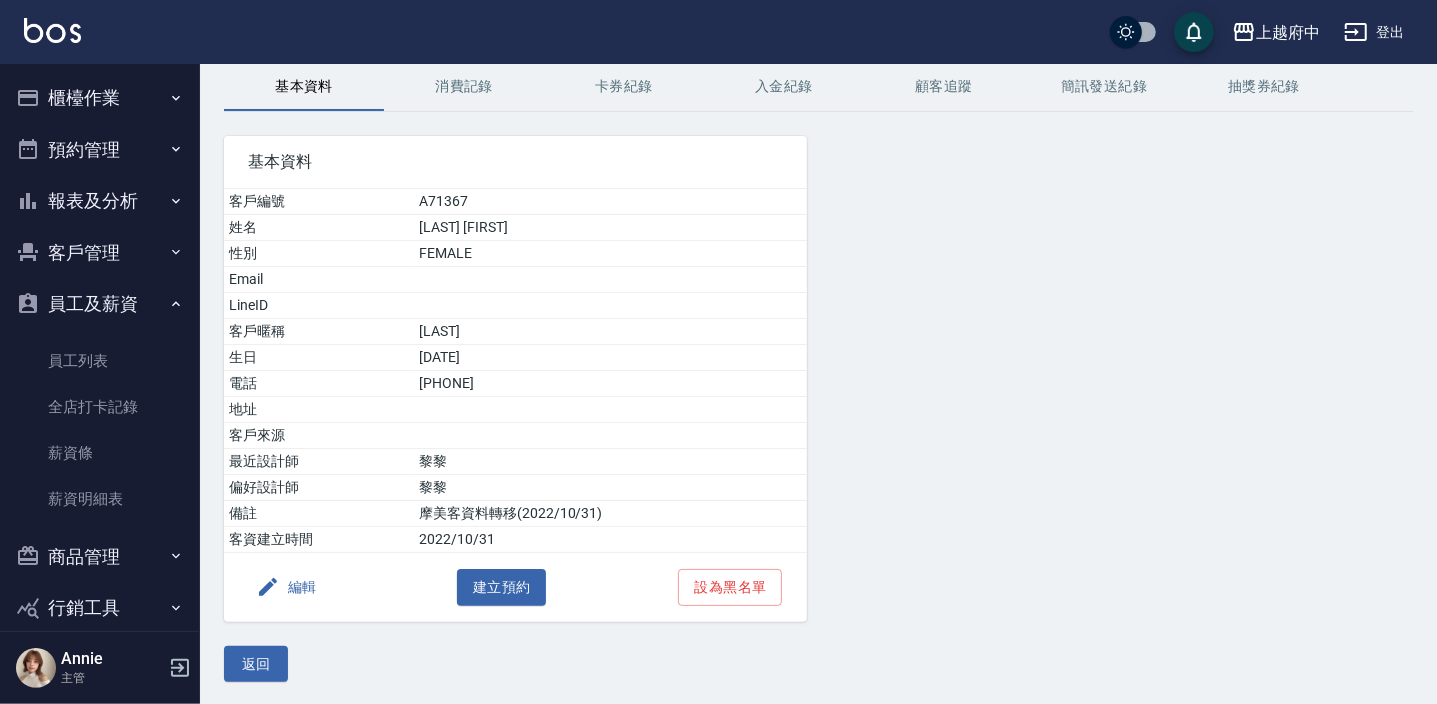 click on "商品管理" at bounding box center (100, 557) 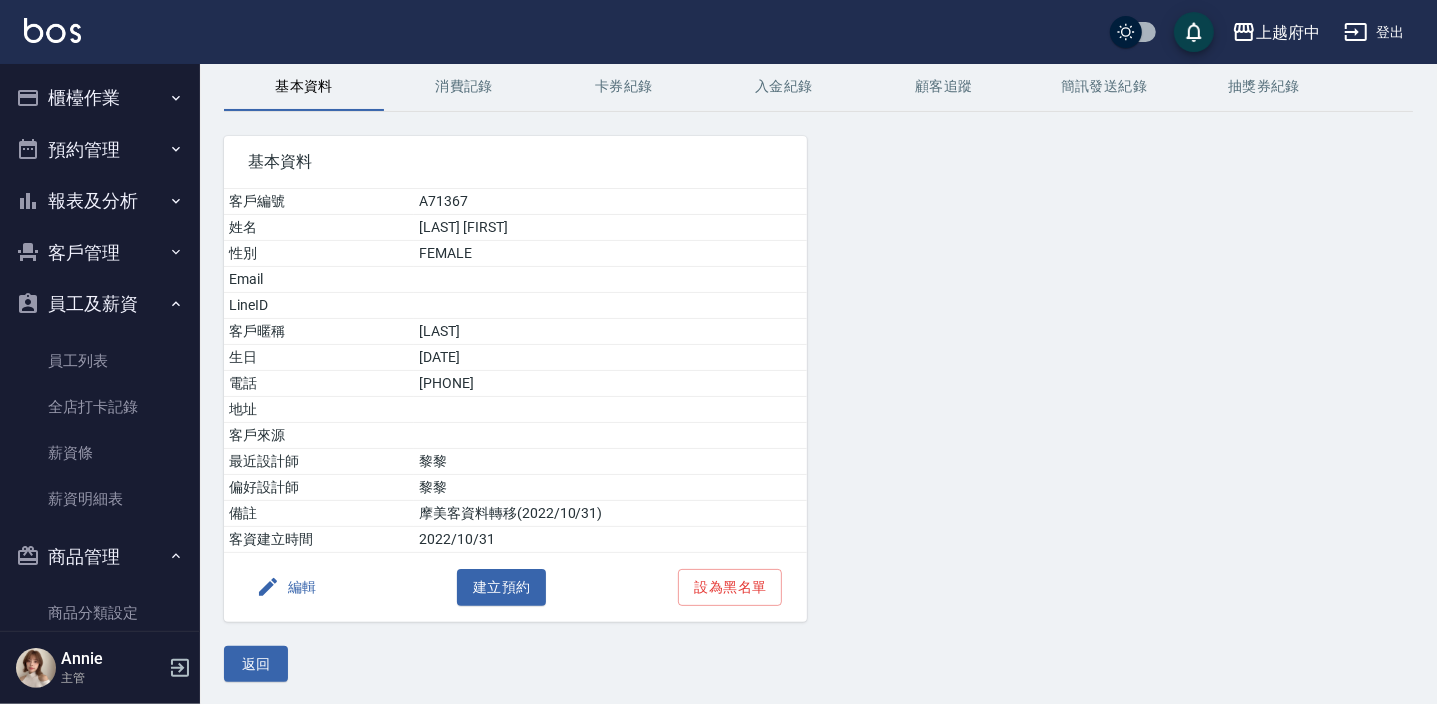 scroll, scrollTop: 181, scrollLeft: 0, axis: vertical 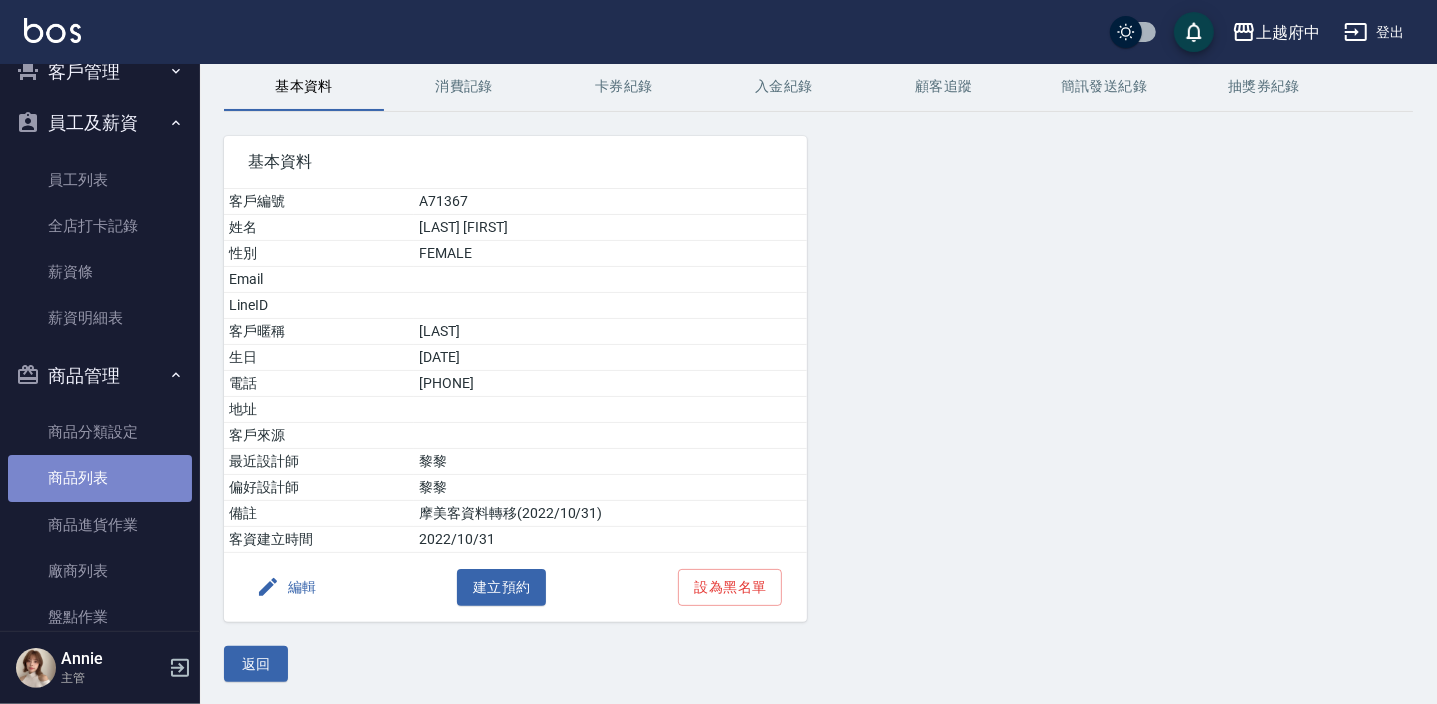 click on "商品列表" at bounding box center (100, 478) 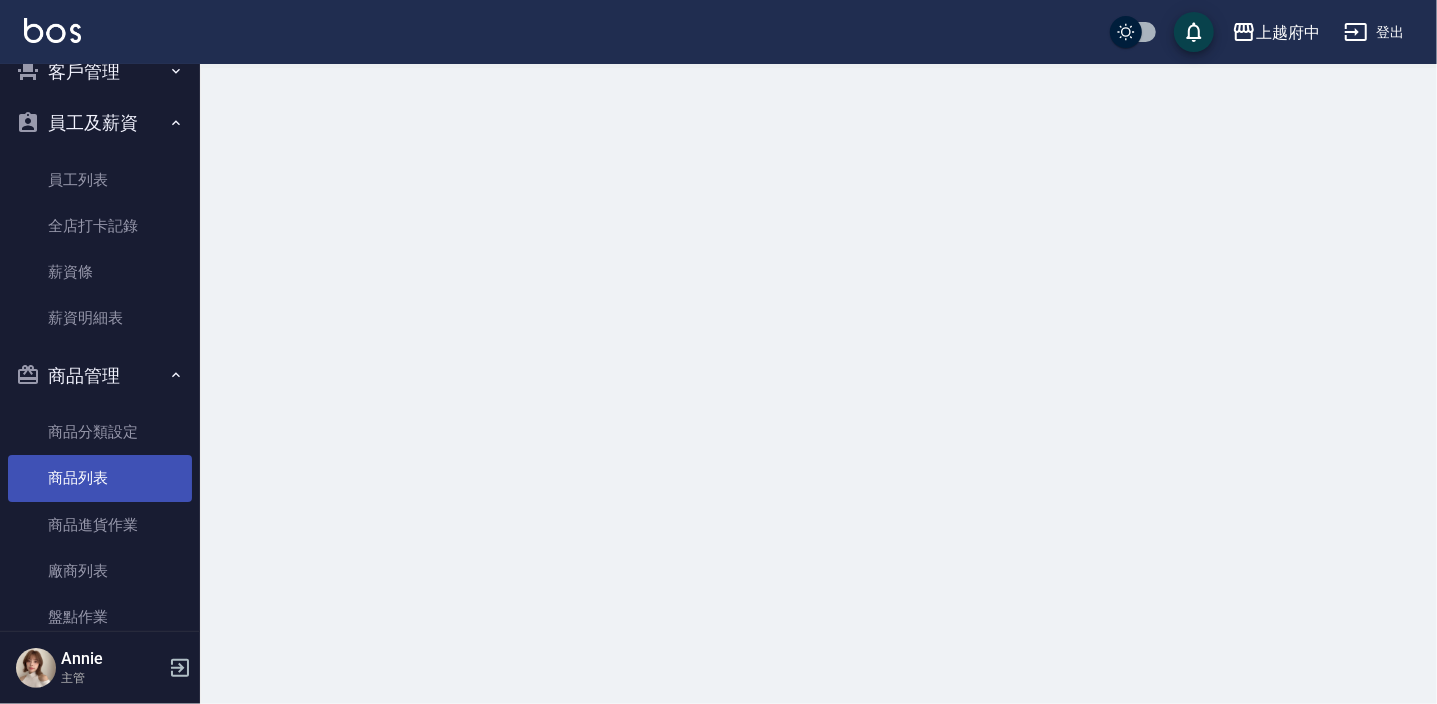scroll, scrollTop: 0, scrollLeft: 0, axis: both 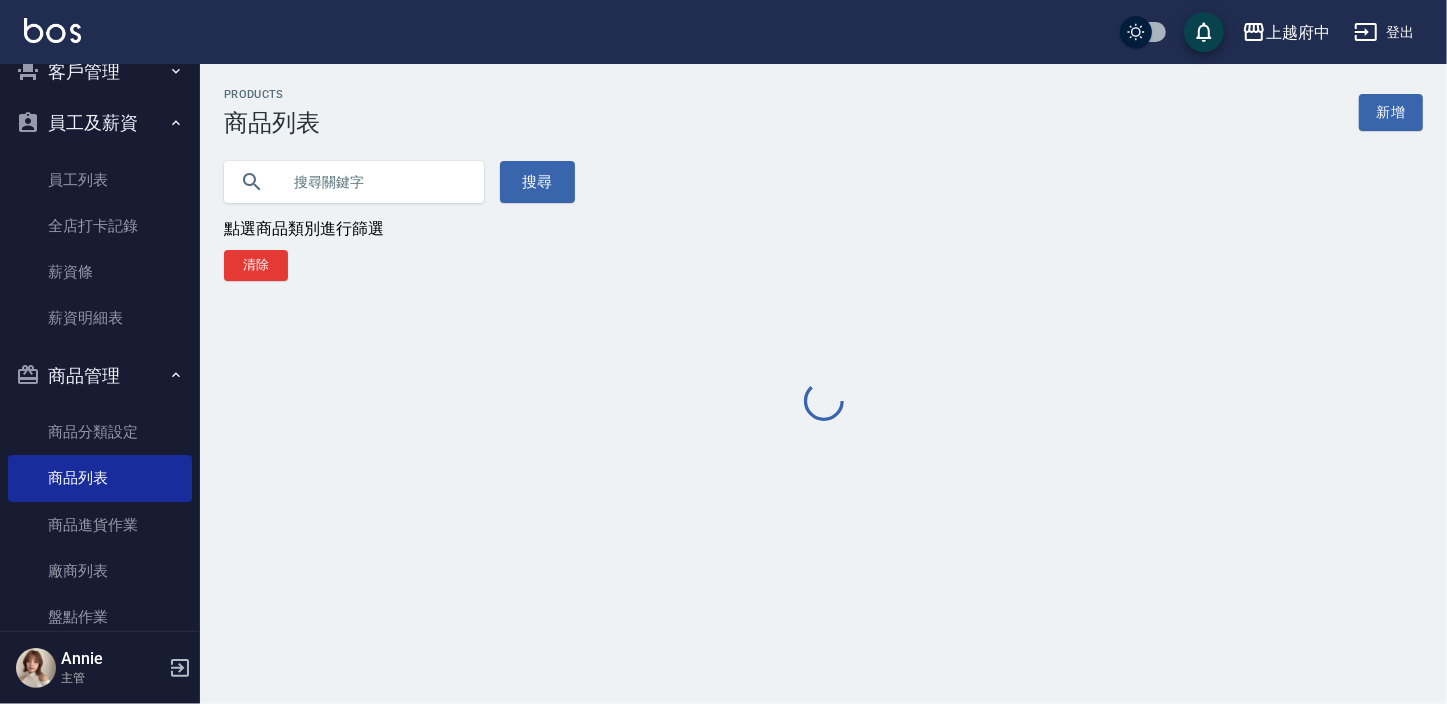 click at bounding box center [374, 182] 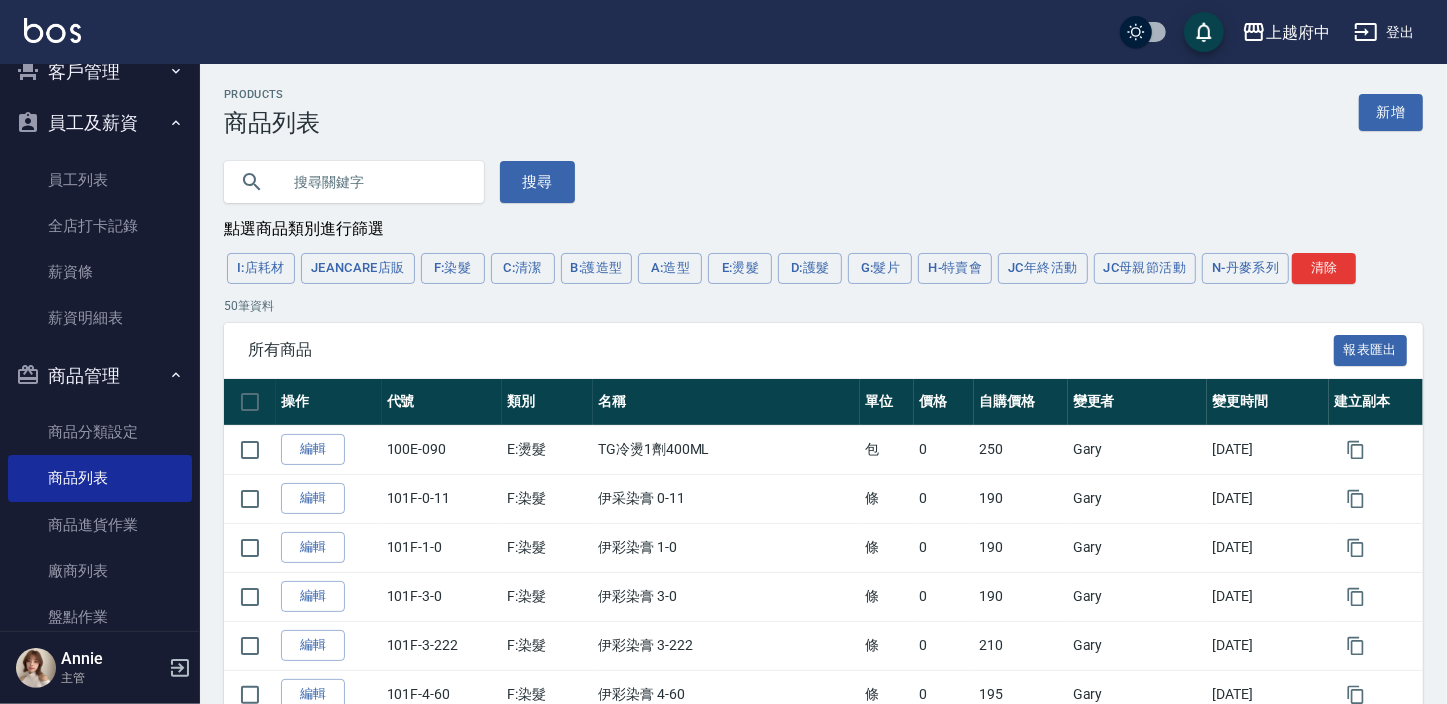 click at bounding box center (374, 182) 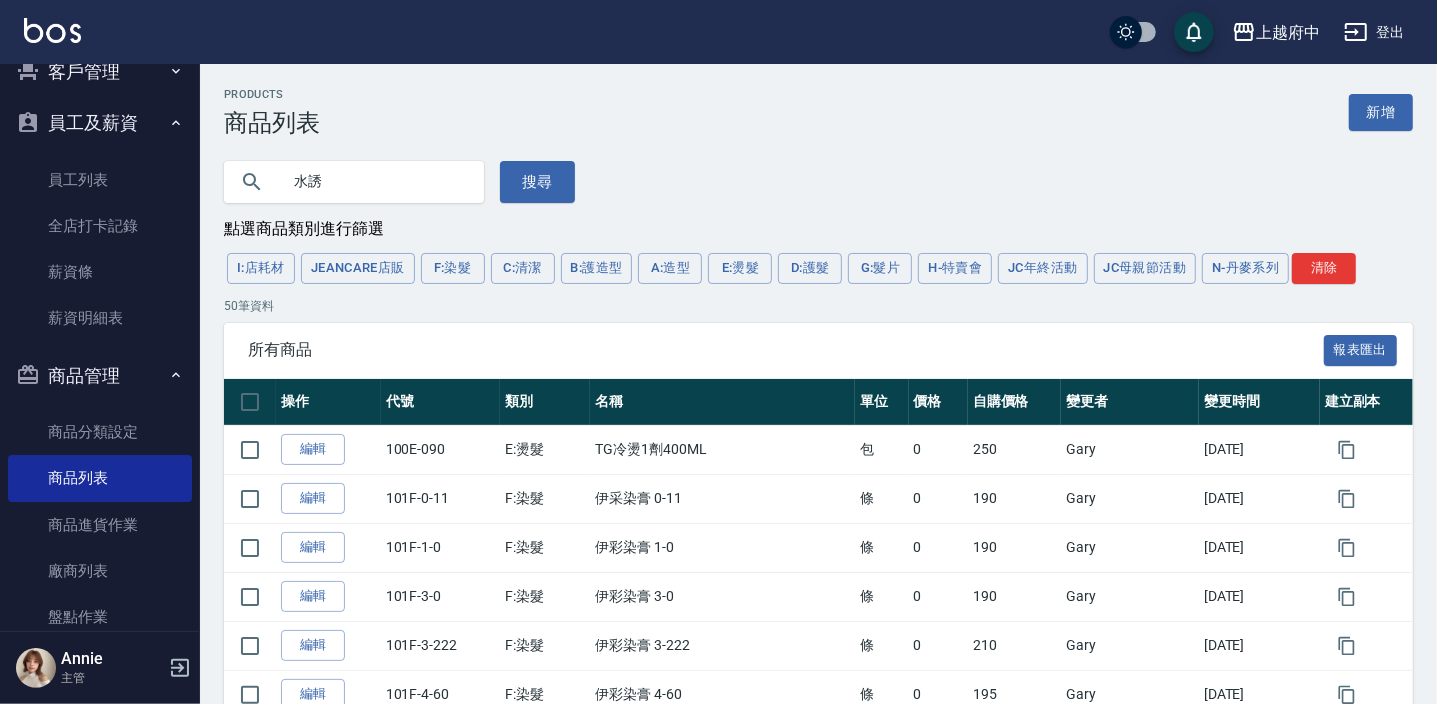 type on "水誘" 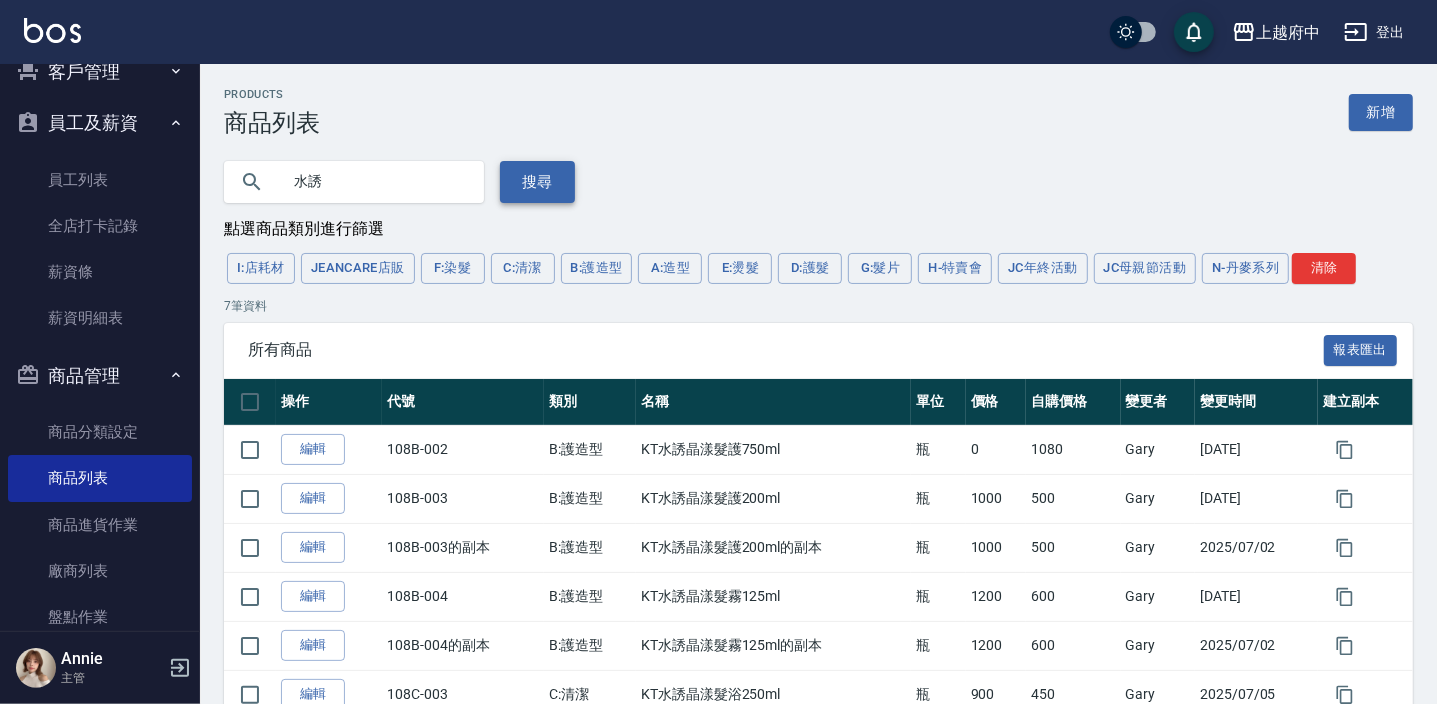 click on "搜尋" at bounding box center (537, 182) 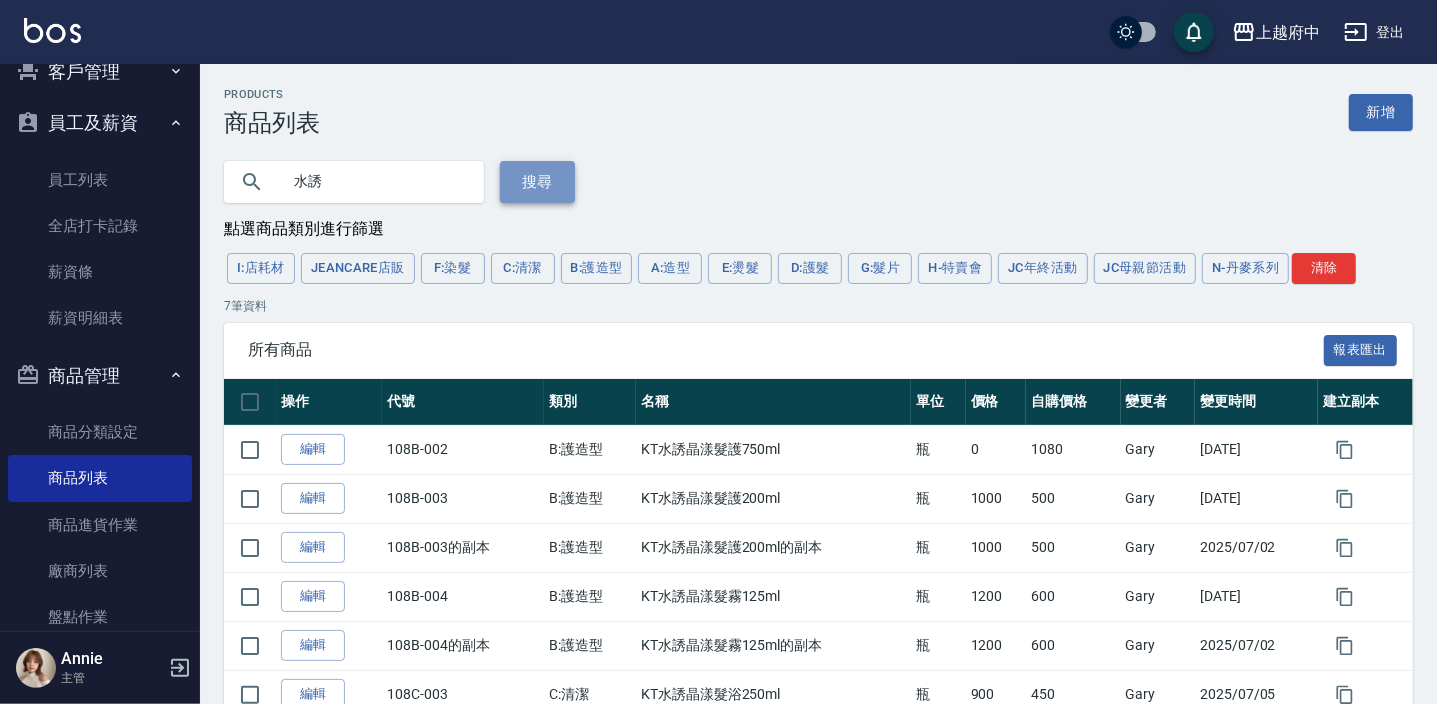 click on "搜尋" at bounding box center (537, 182) 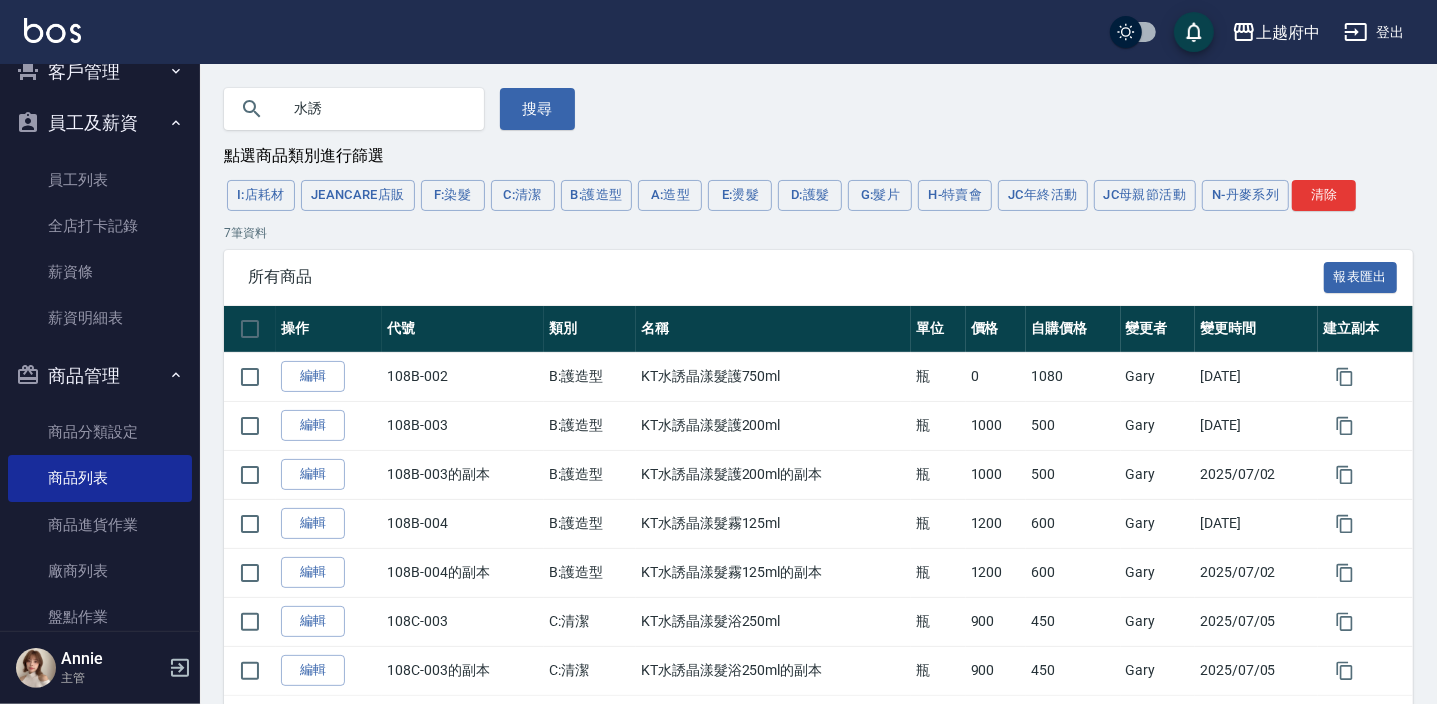 scroll, scrollTop: 0, scrollLeft: 0, axis: both 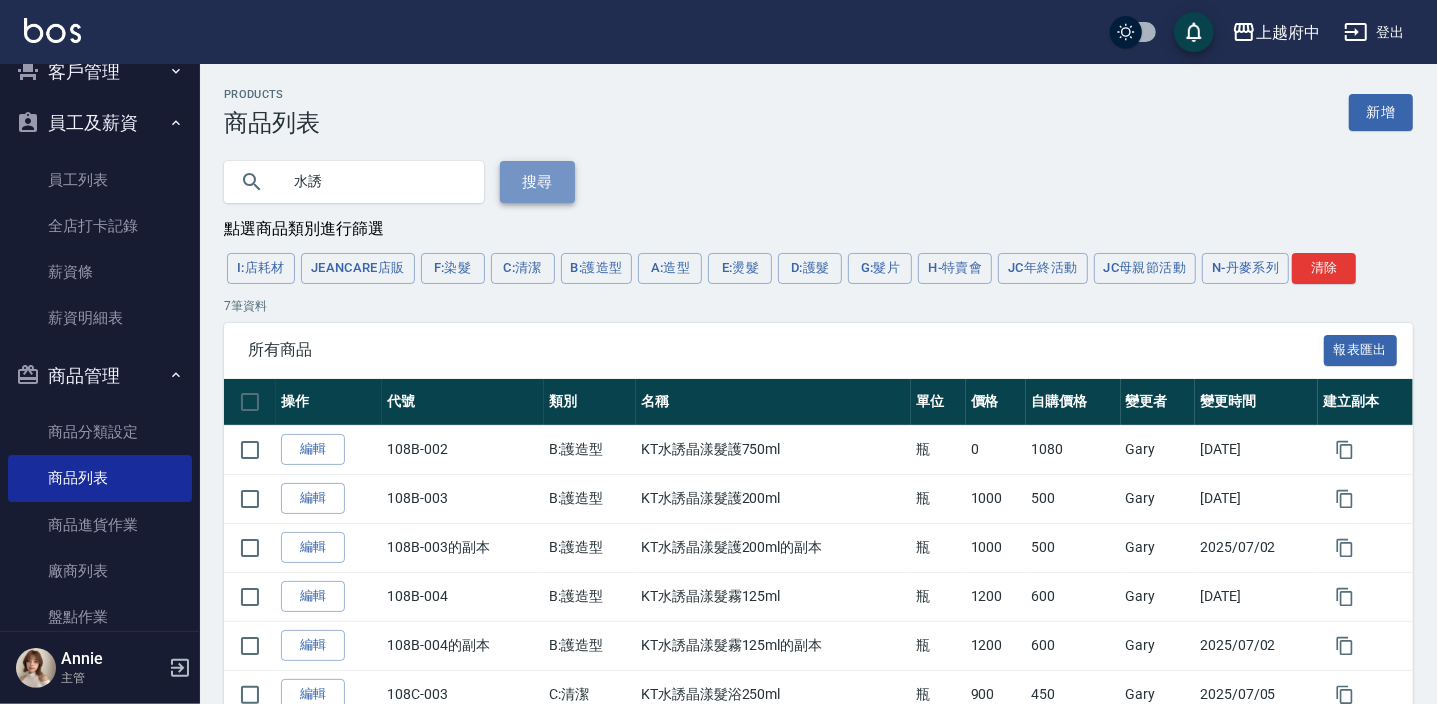 click on "搜尋" at bounding box center [537, 182] 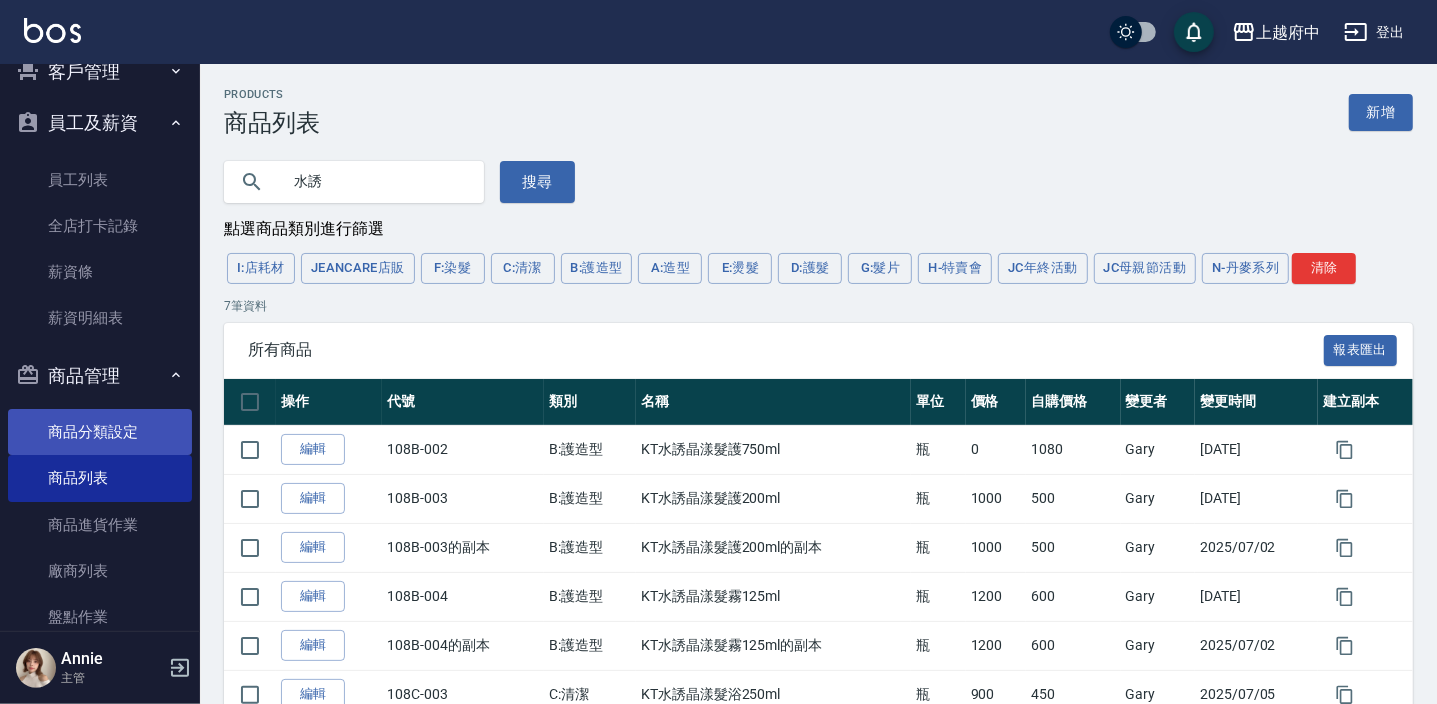 click on "商品分類設定" at bounding box center [100, 432] 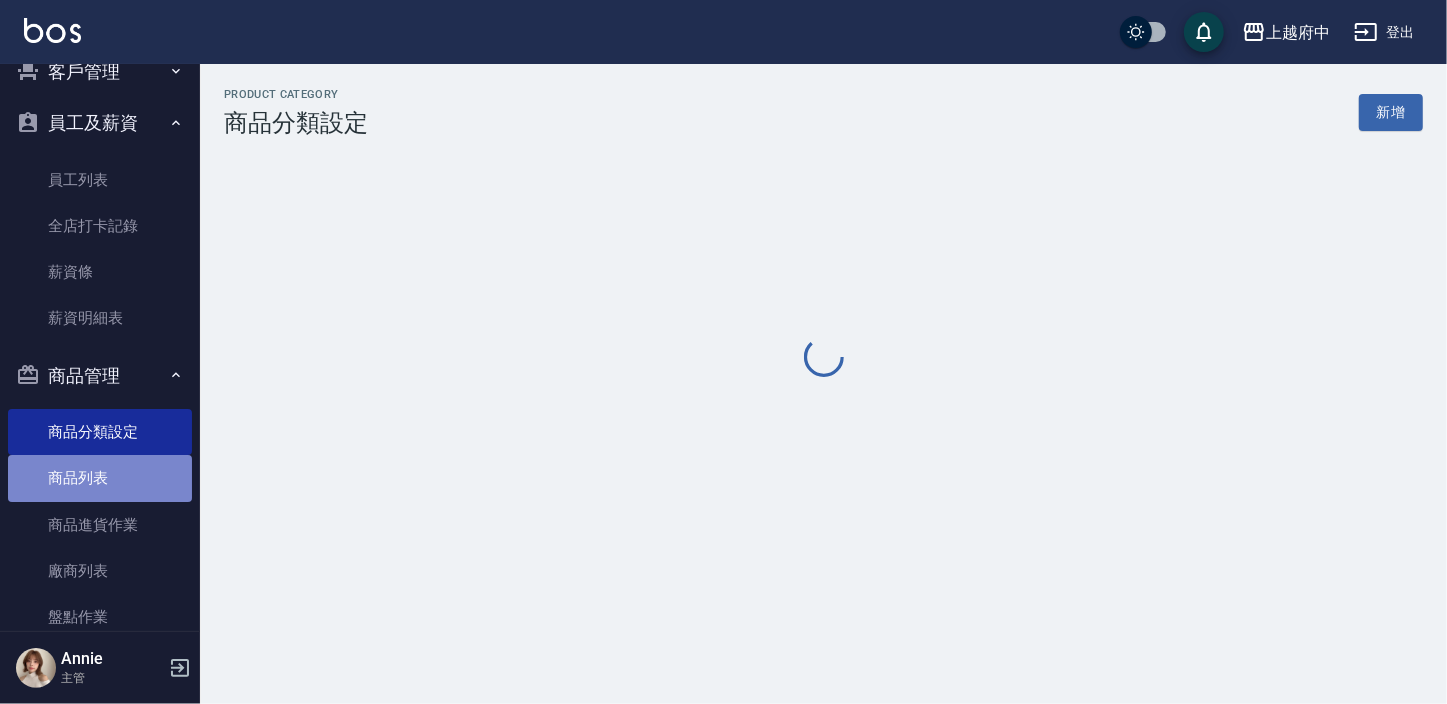click on "商品列表" at bounding box center (100, 478) 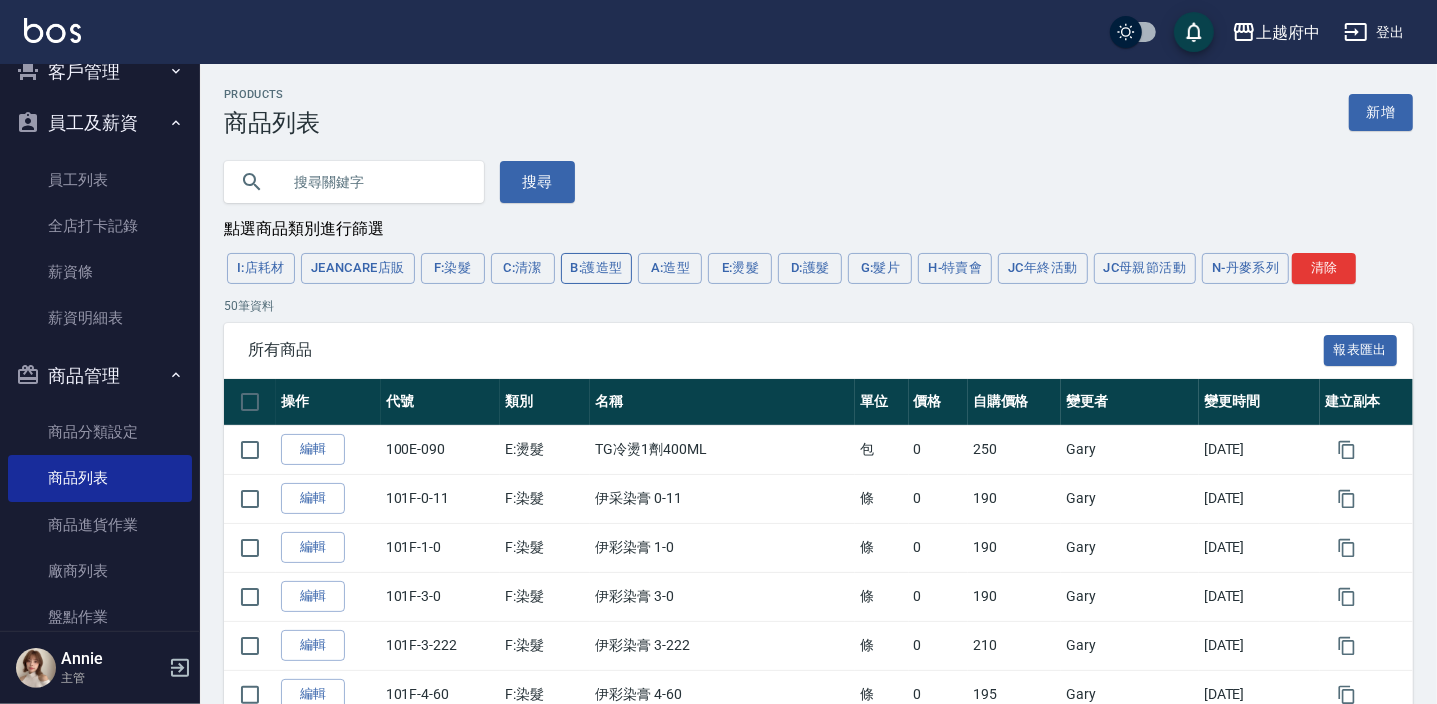 click on "B:護造型" at bounding box center (597, 268) 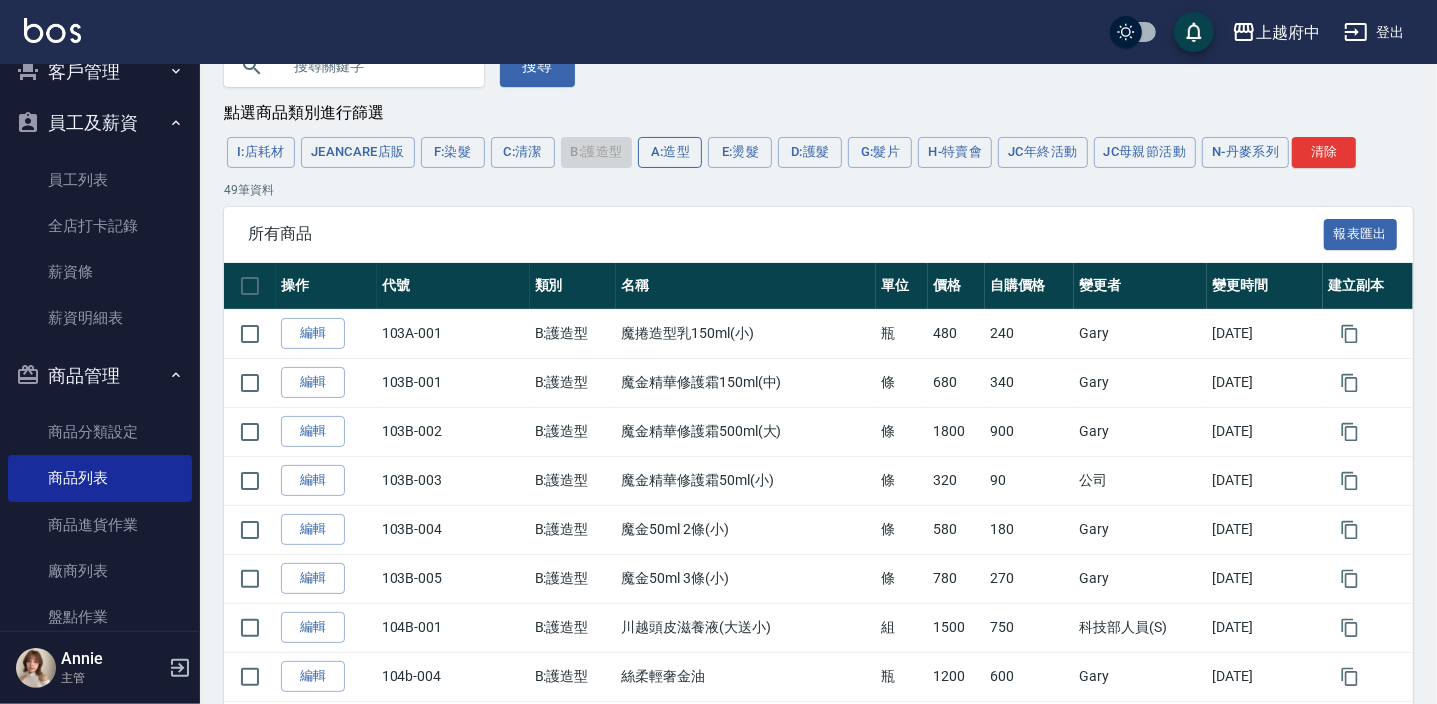 scroll, scrollTop: 30, scrollLeft: 0, axis: vertical 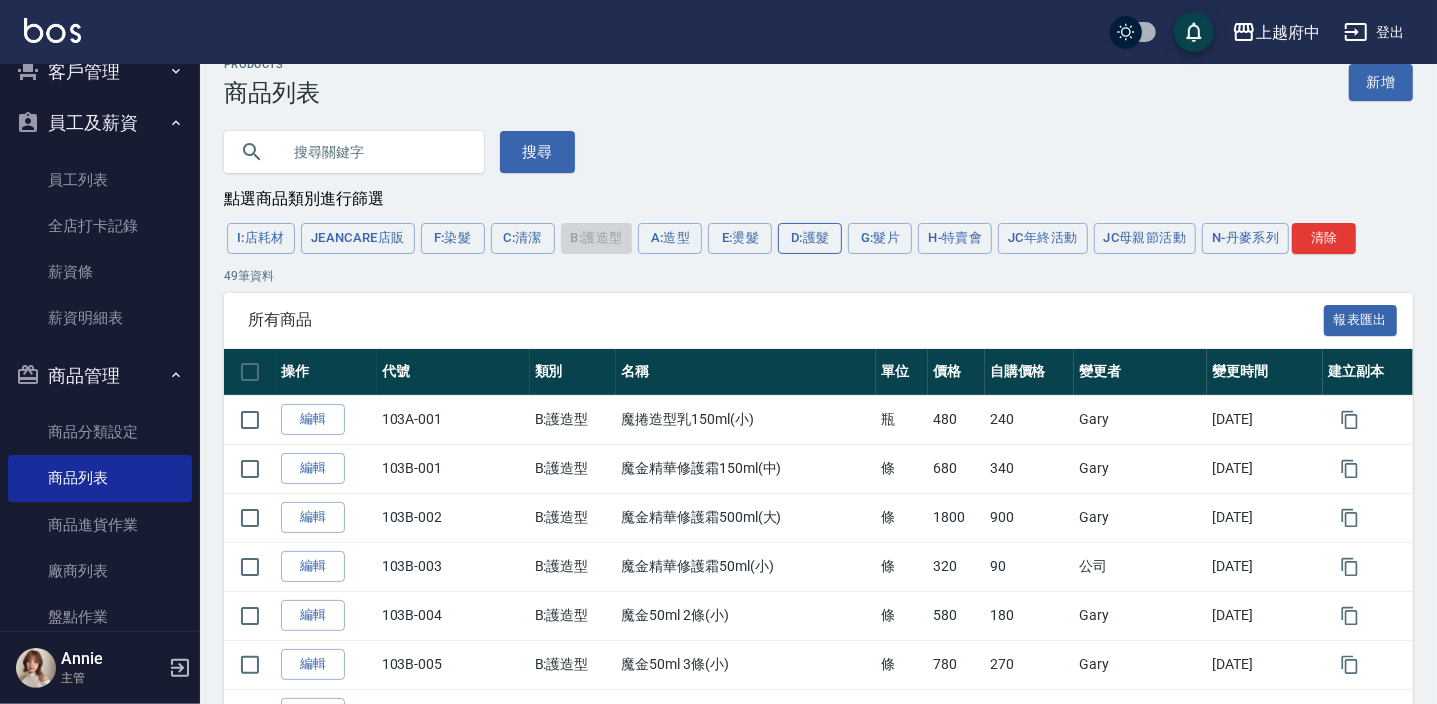 click on "D:護髮" at bounding box center (810, 238) 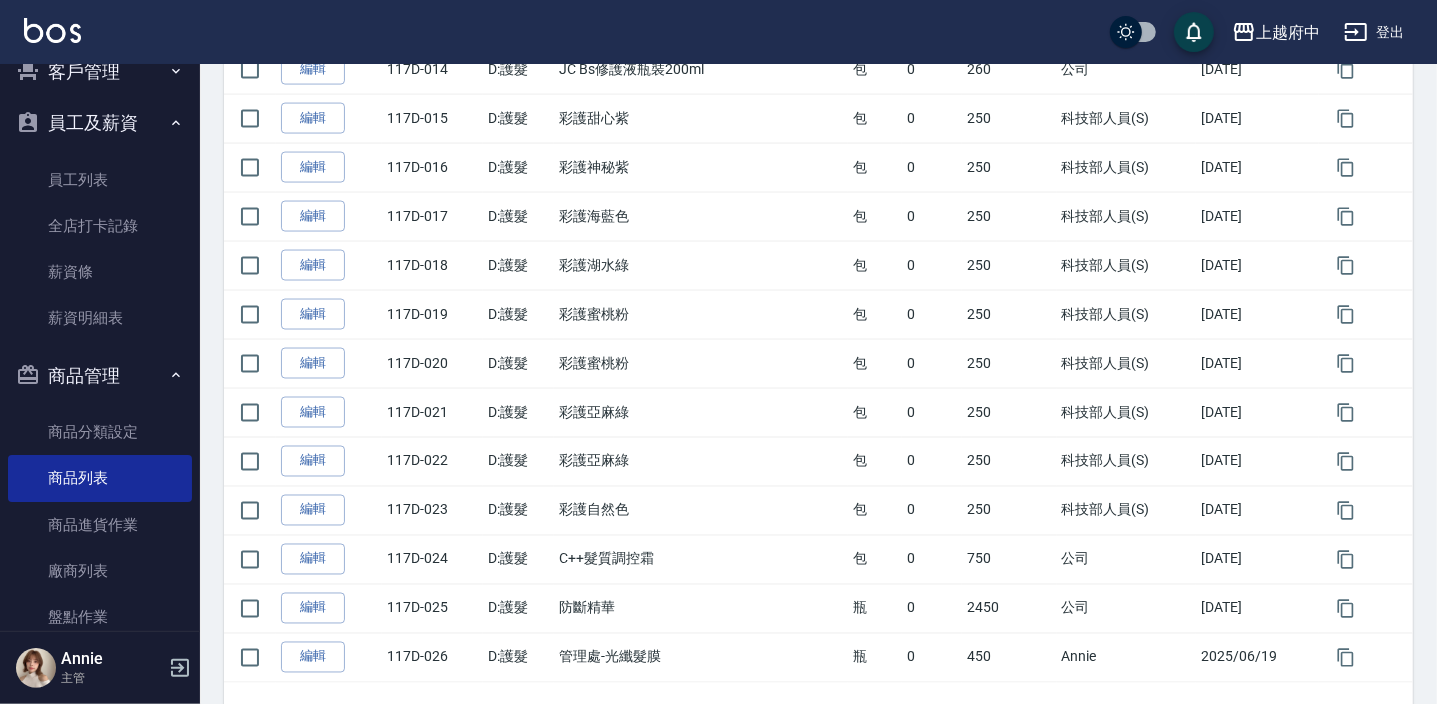 scroll, scrollTop: 2260, scrollLeft: 0, axis: vertical 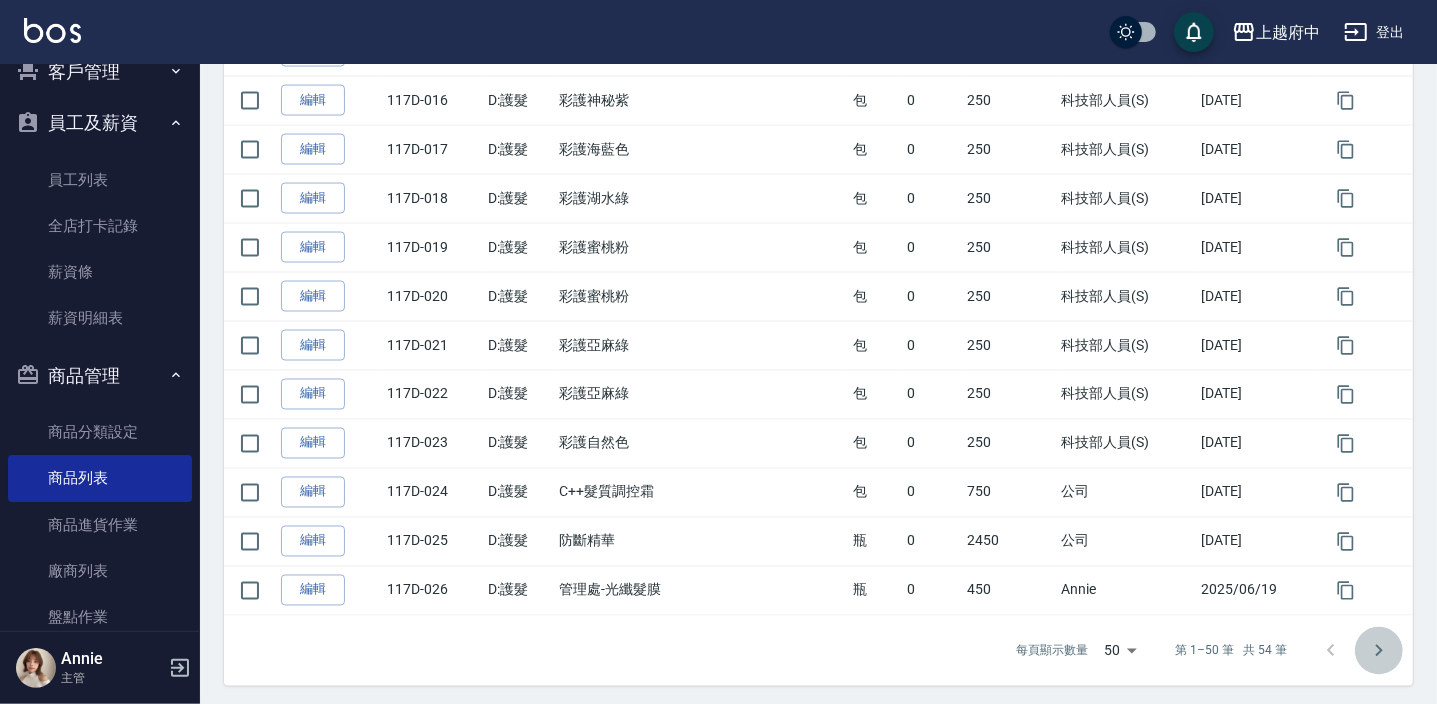 click 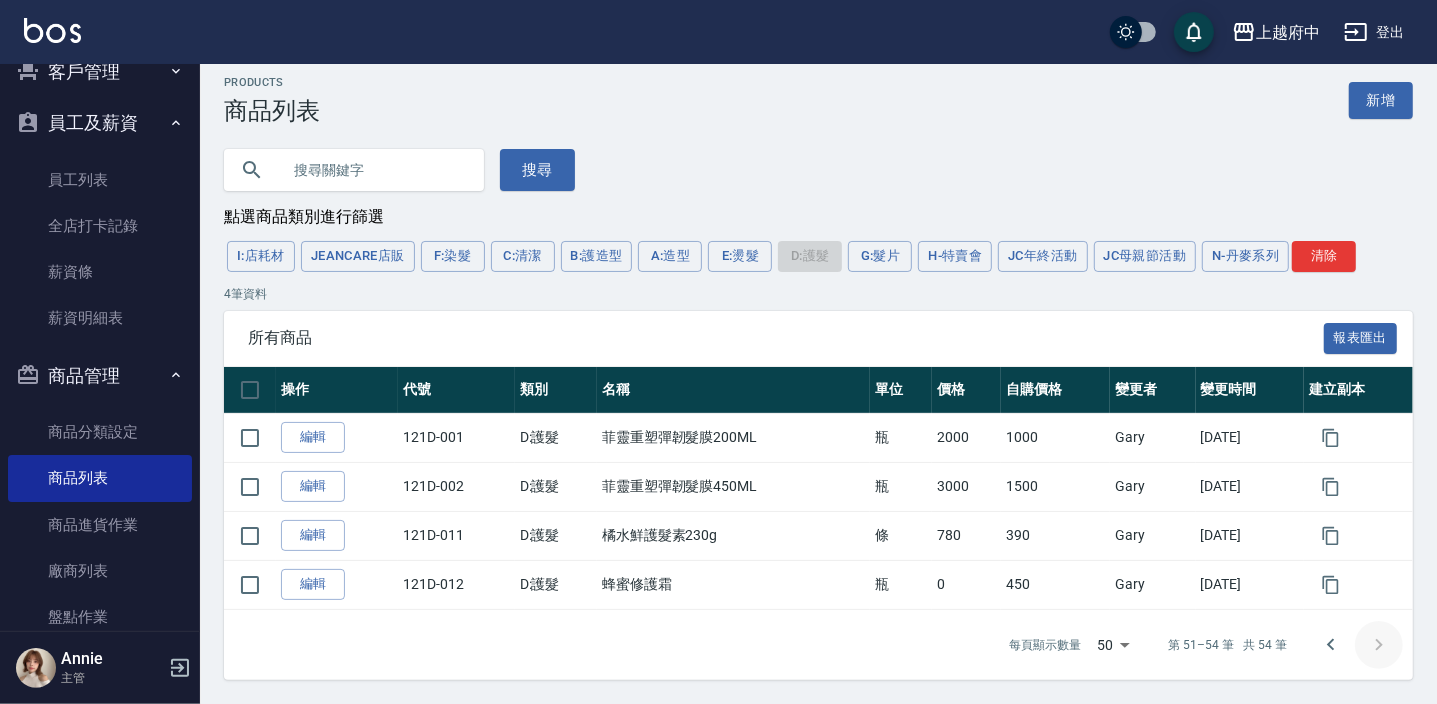 scroll, scrollTop: 12, scrollLeft: 0, axis: vertical 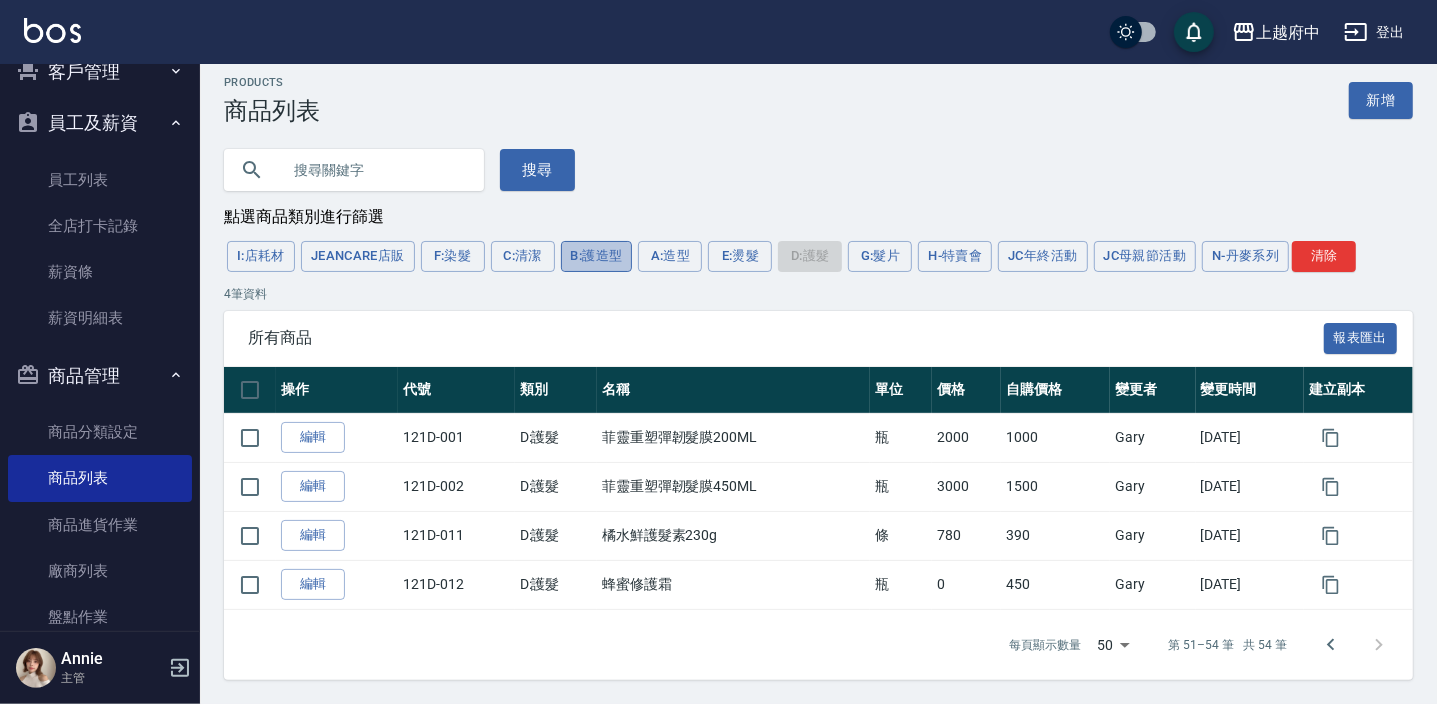 click on "B:護造型" at bounding box center (597, 256) 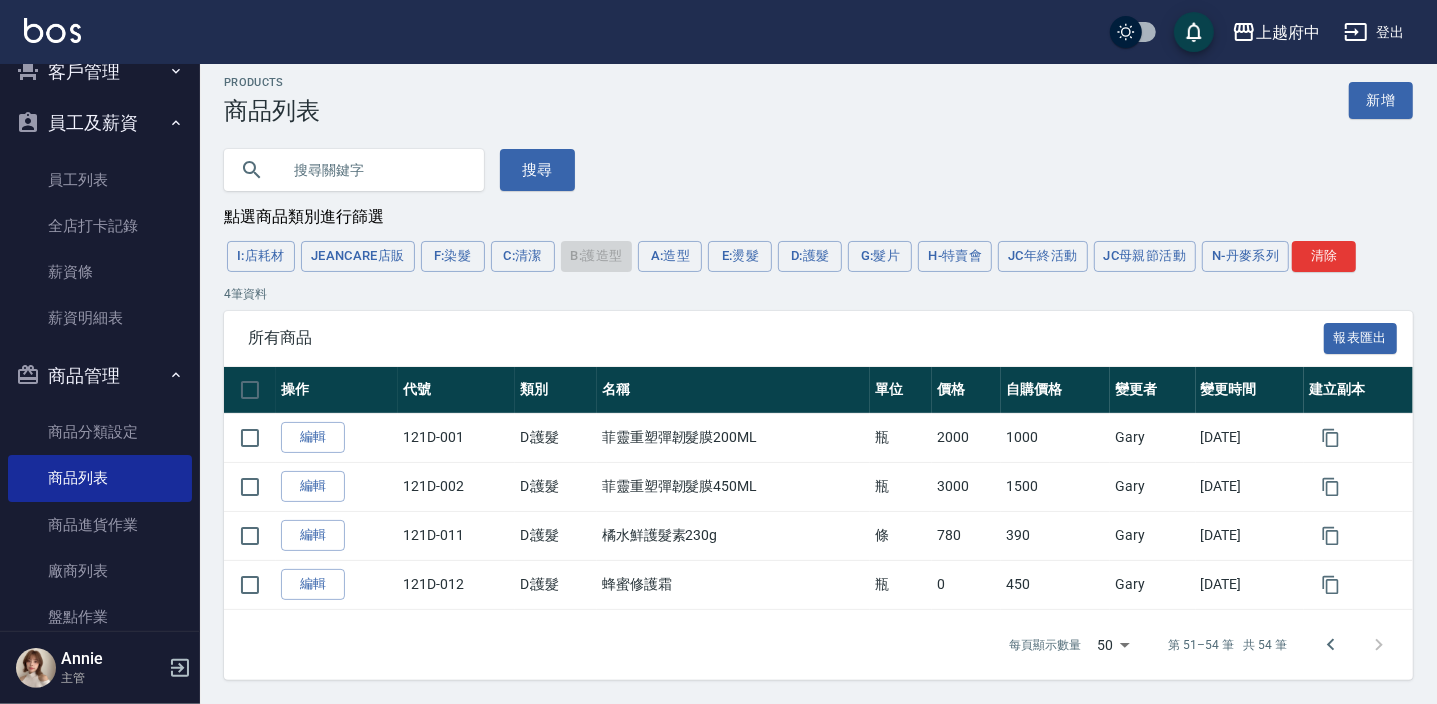 scroll, scrollTop: 0, scrollLeft: 0, axis: both 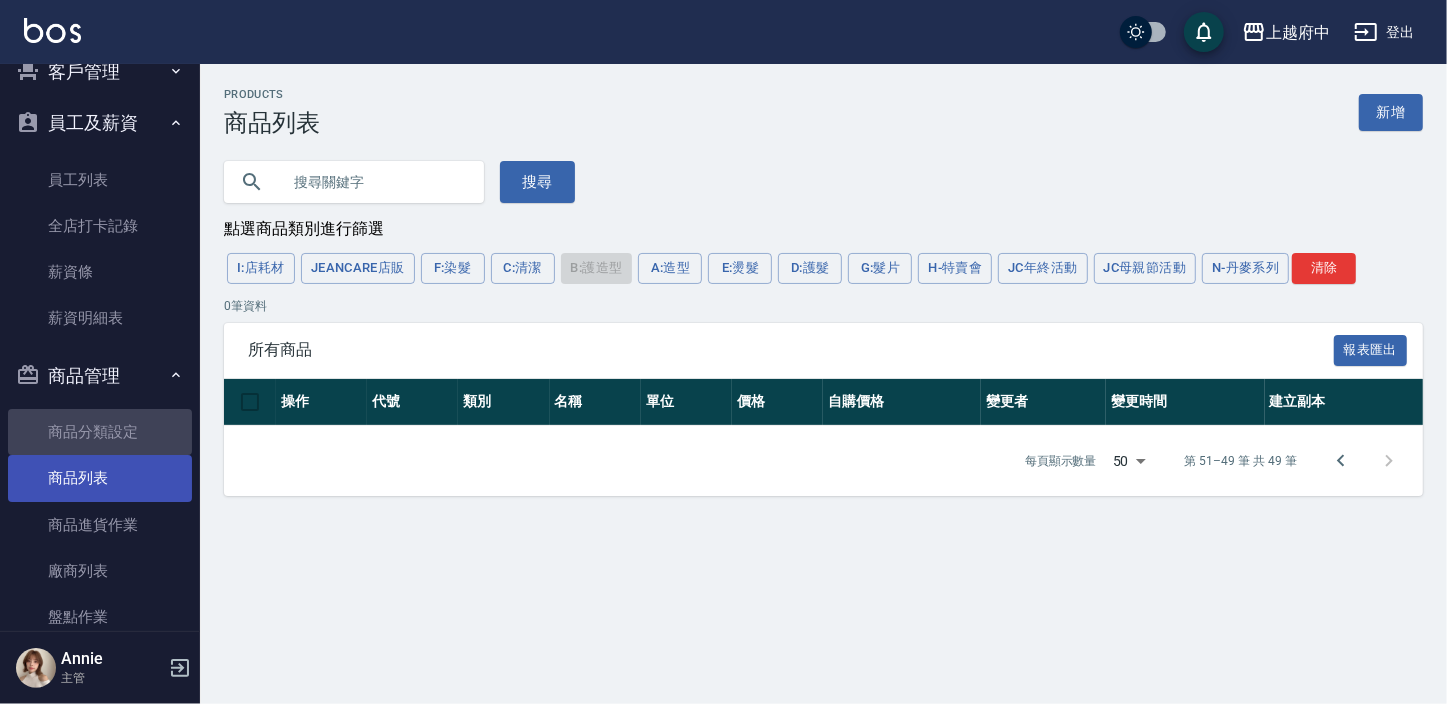 drag, startPoint x: 108, startPoint y: 422, endPoint x: 103, endPoint y: 465, distance: 43.289722 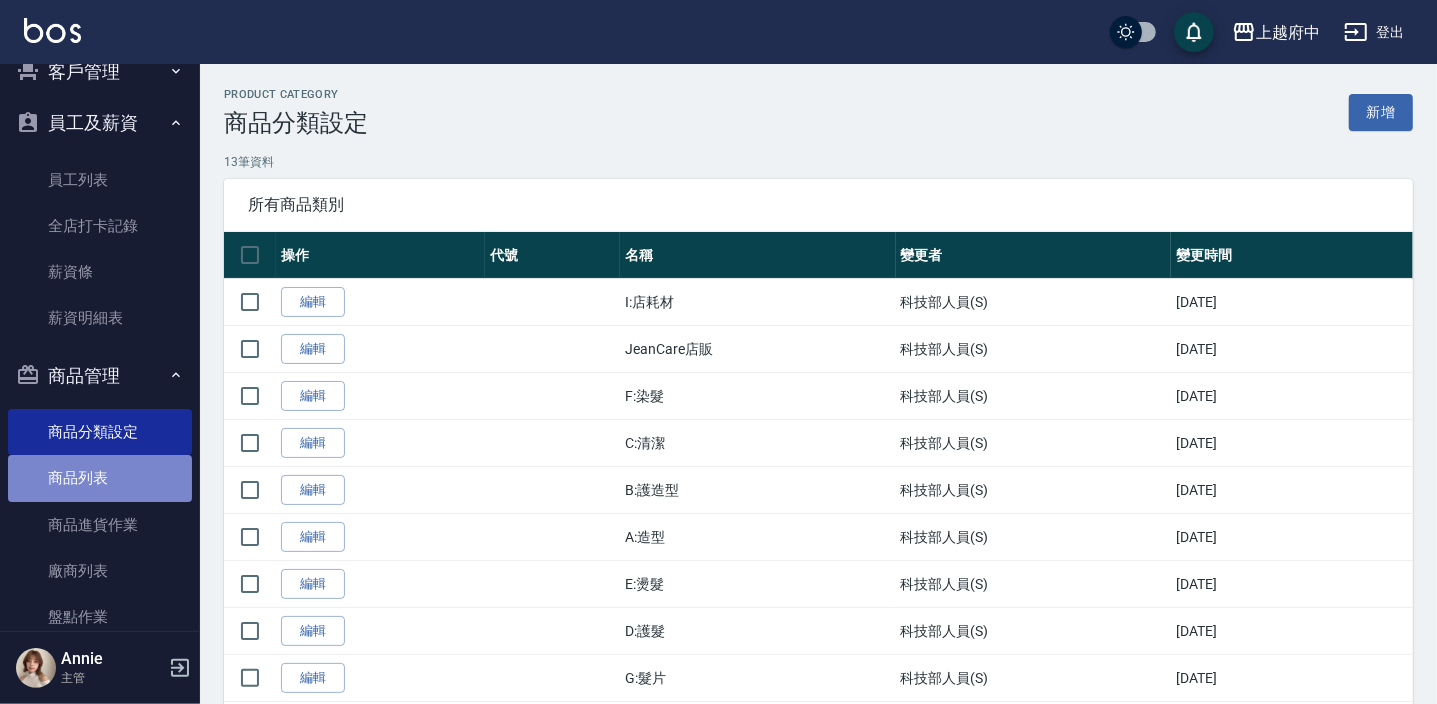click on "商品列表" at bounding box center (100, 478) 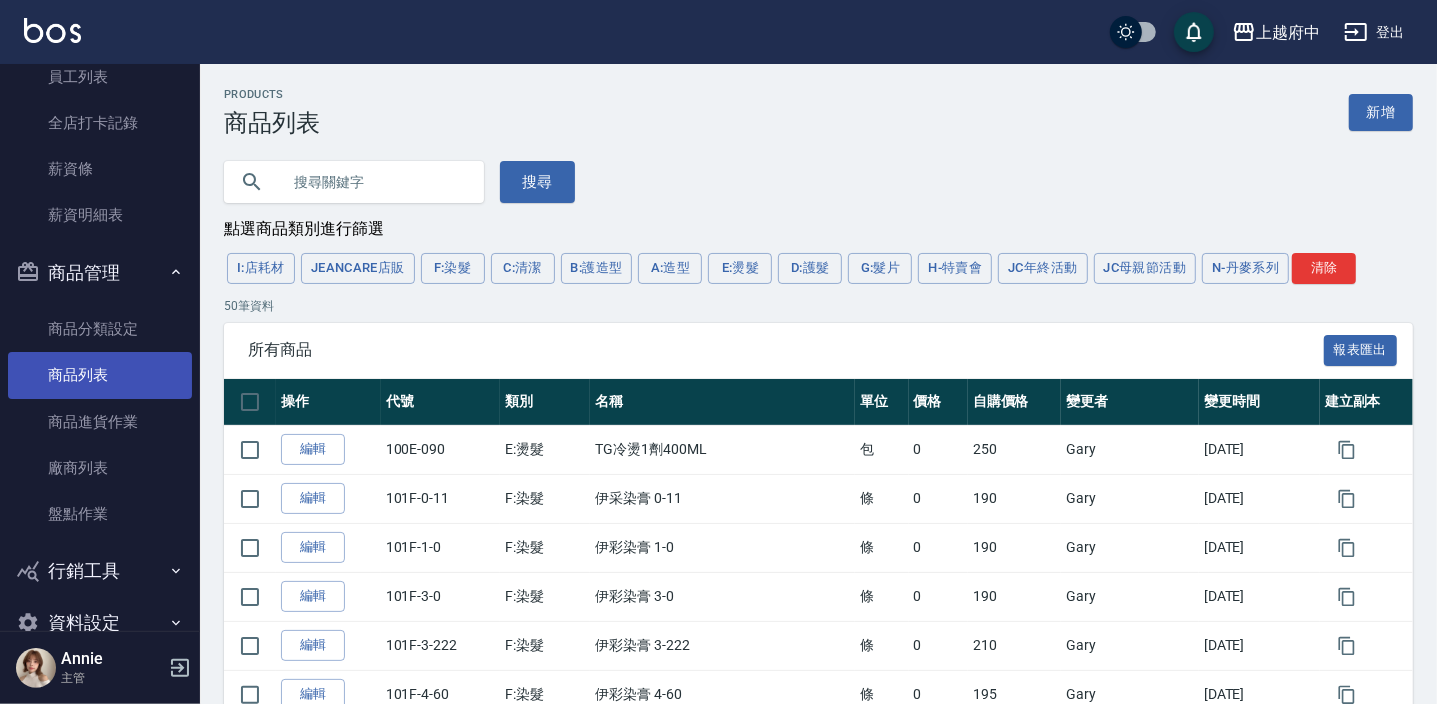 scroll, scrollTop: 325, scrollLeft: 0, axis: vertical 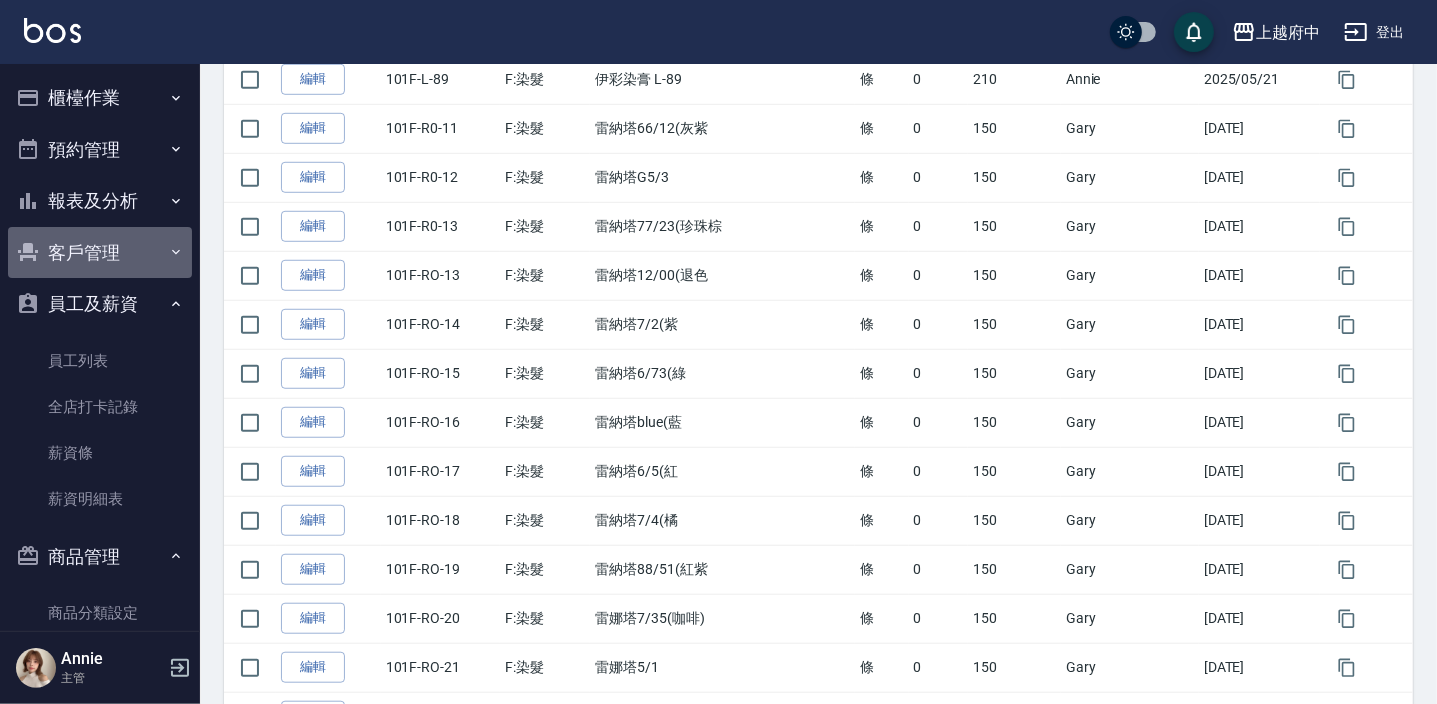 click on "客戶管理" at bounding box center (100, 253) 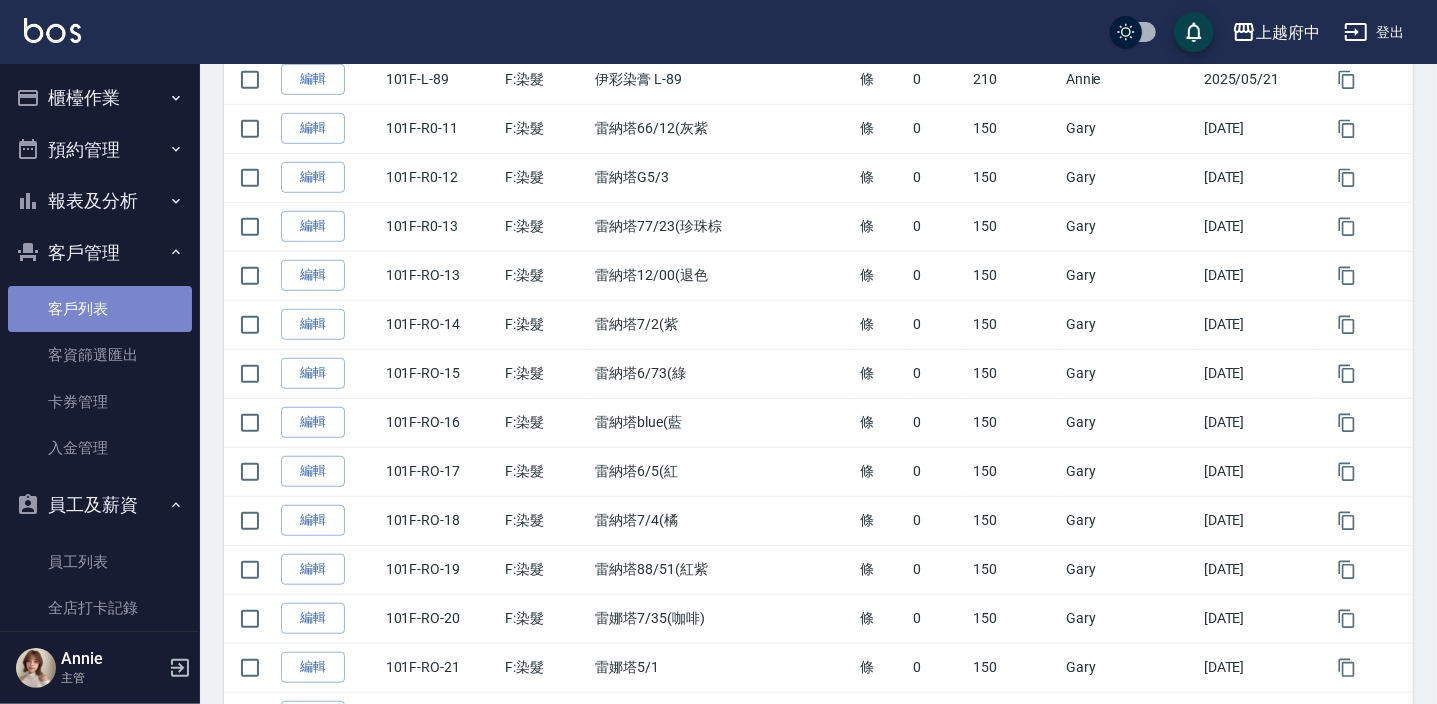 click on "客戶列表" at bounding box center [100, 309] 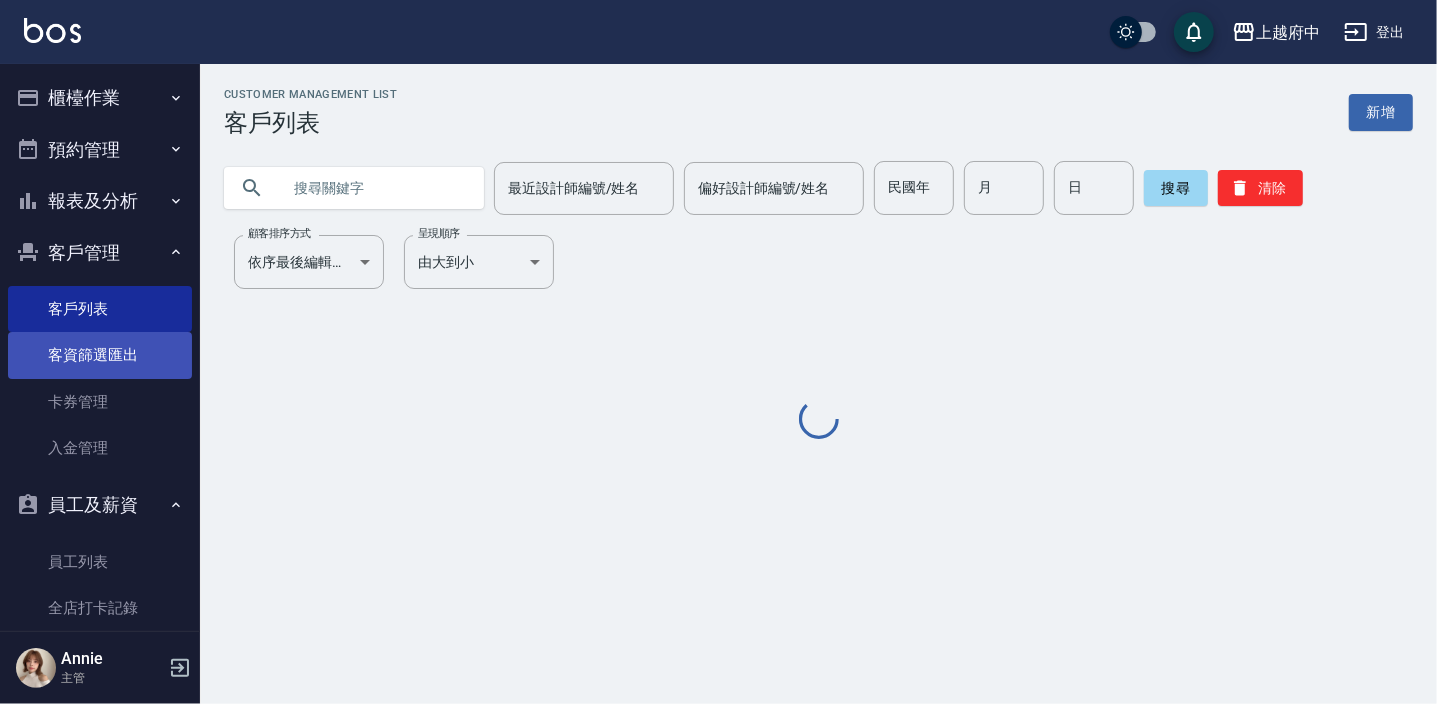 scroll, scrollTop: 0, scrollLeft: 0, axis: both 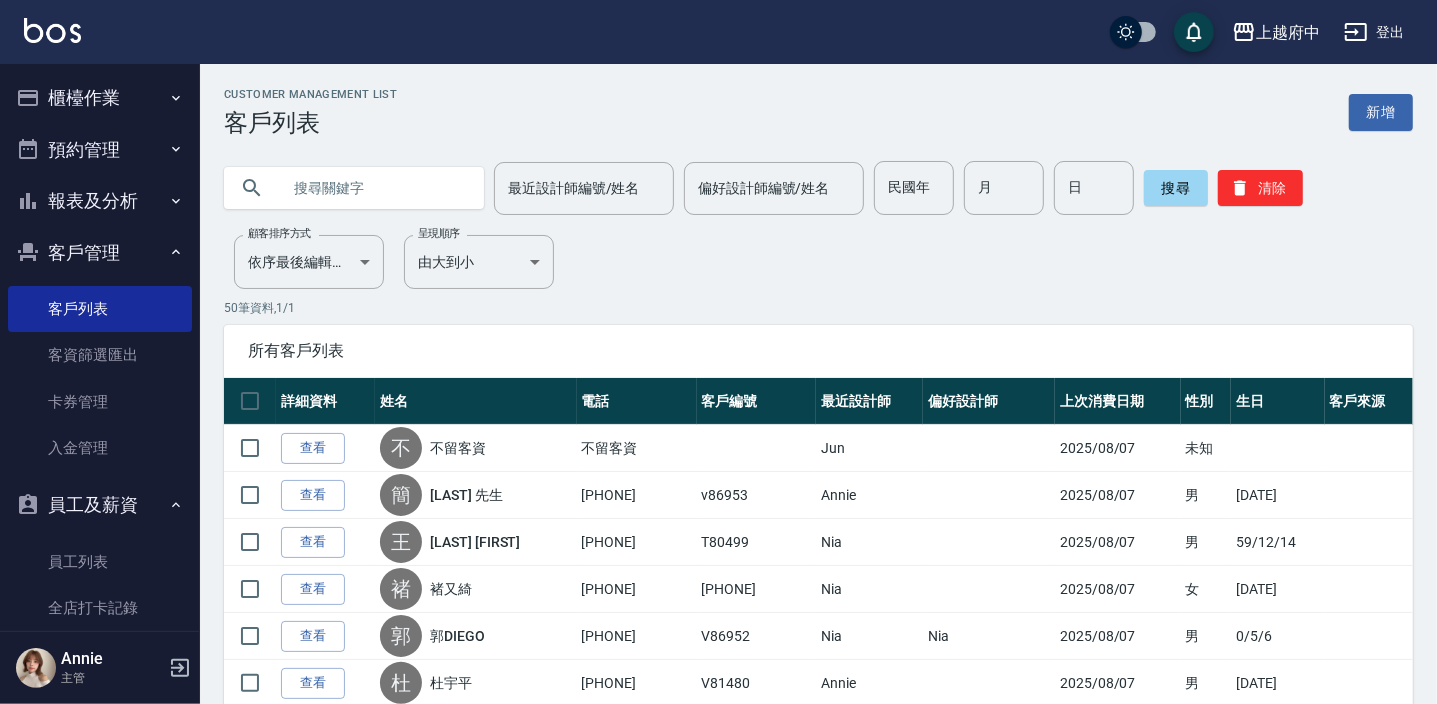 click at bounding box center (374, 188) 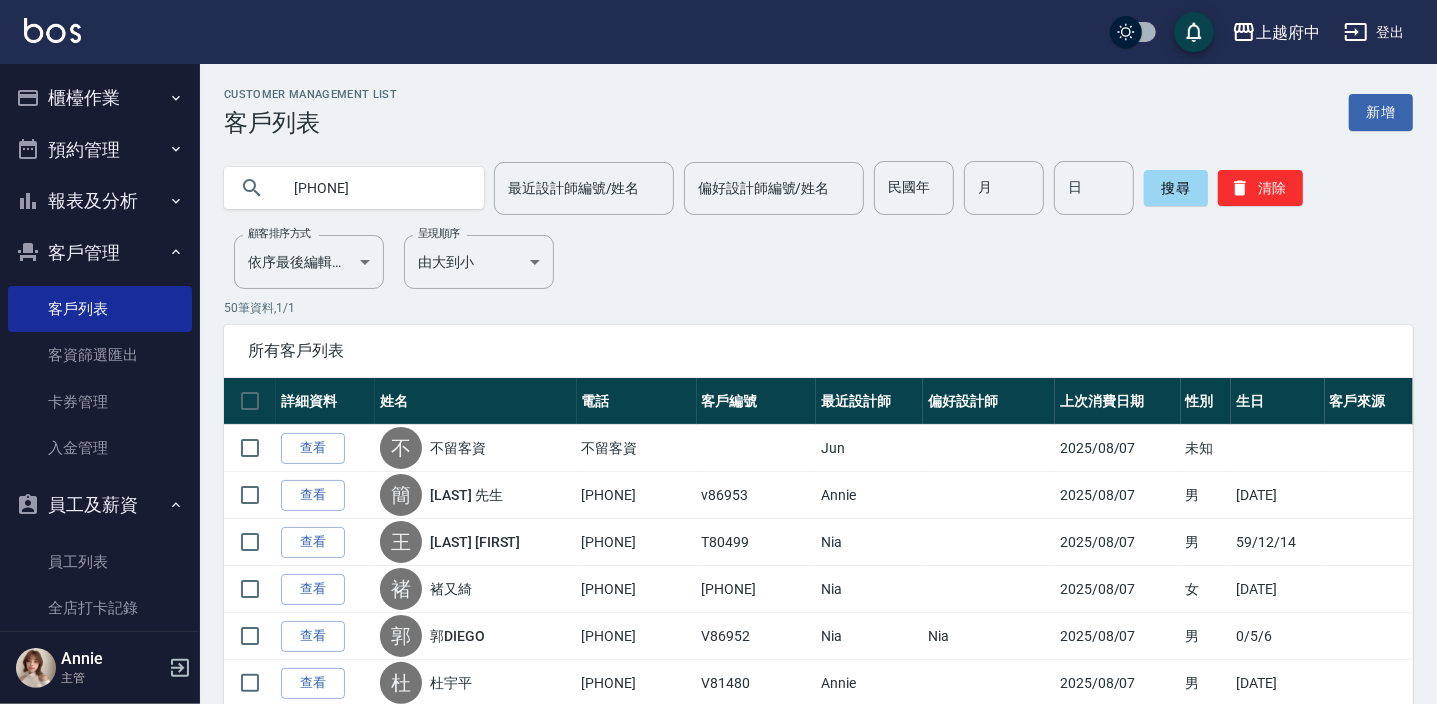 type on "[PHONE]" 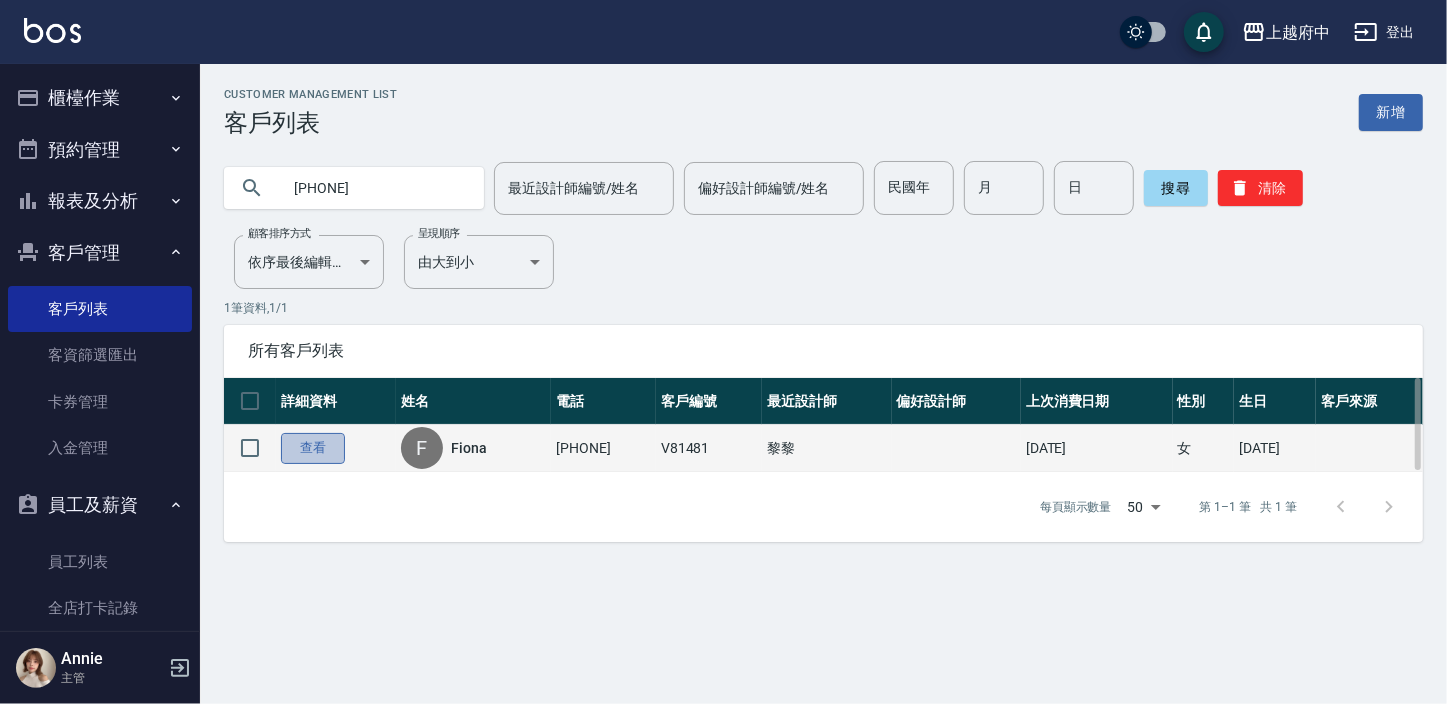 click on "查看" at bounding box center (313, 448) 